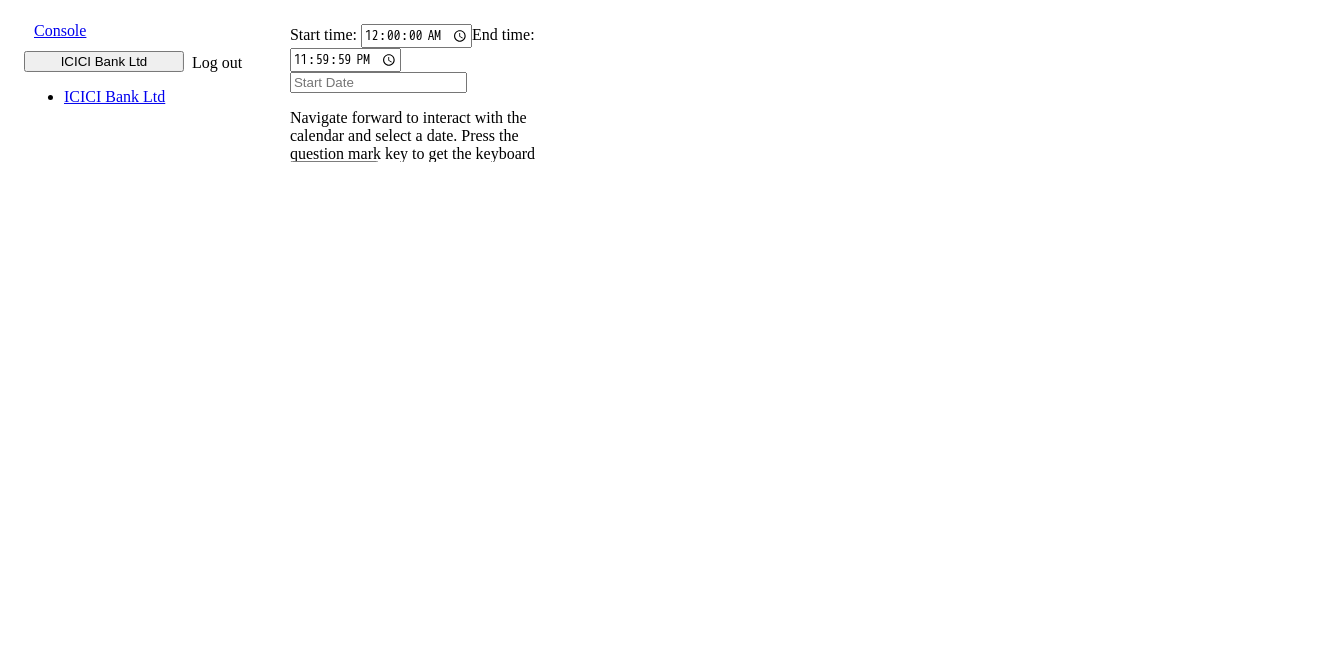 scroll, scrollTop: 0, scrollLeft: 0, axis: both 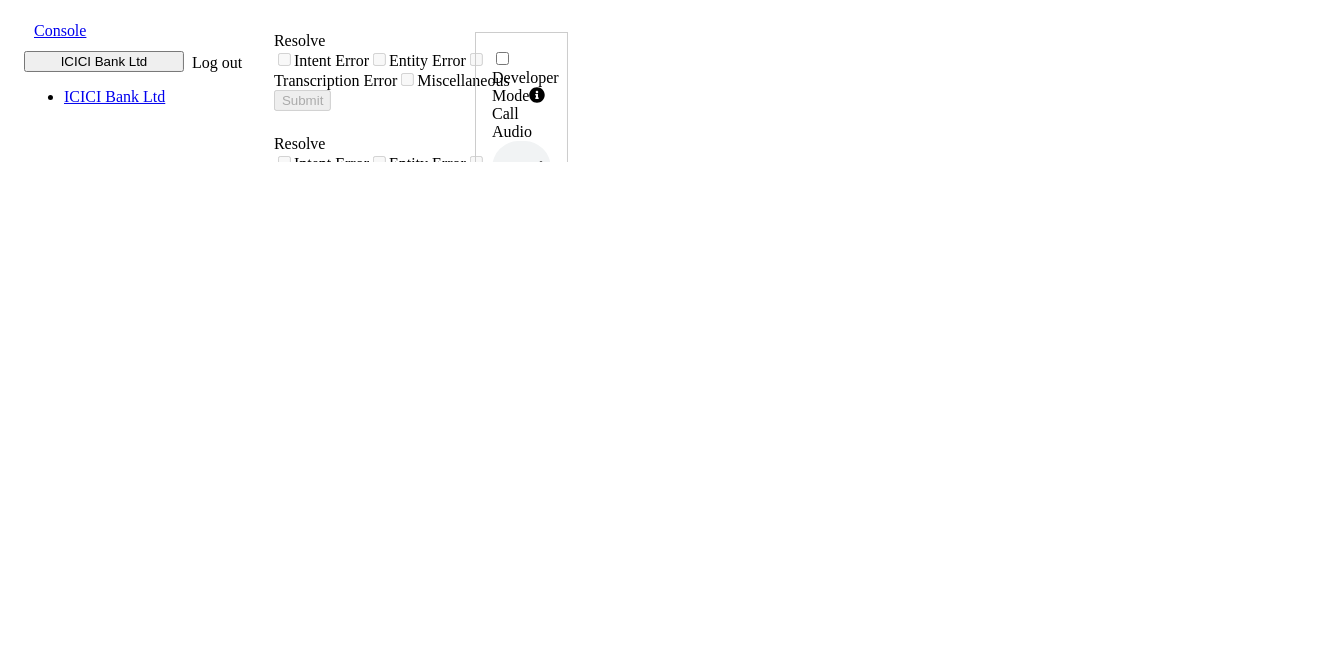 click at bounding box center [18, 29] 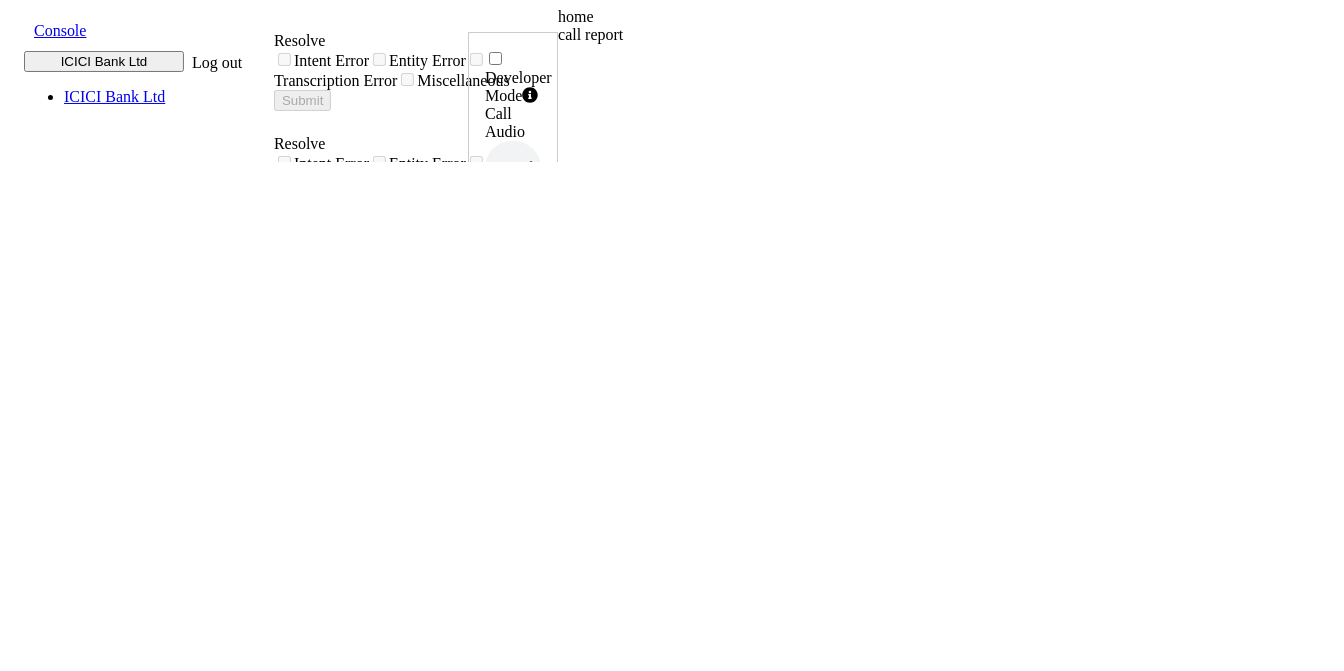 click on "call report" at bounding box center (733, 35) 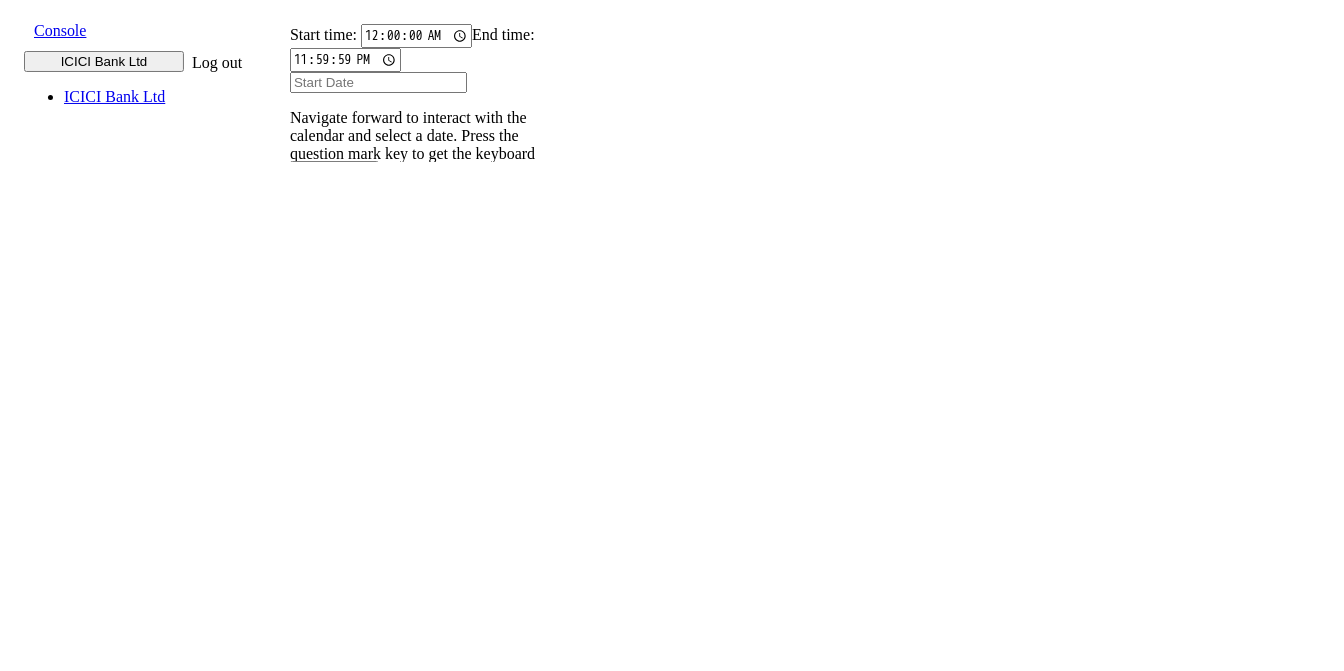 scroll, scrollTop: 0, scrollLeft: 0, axis: both 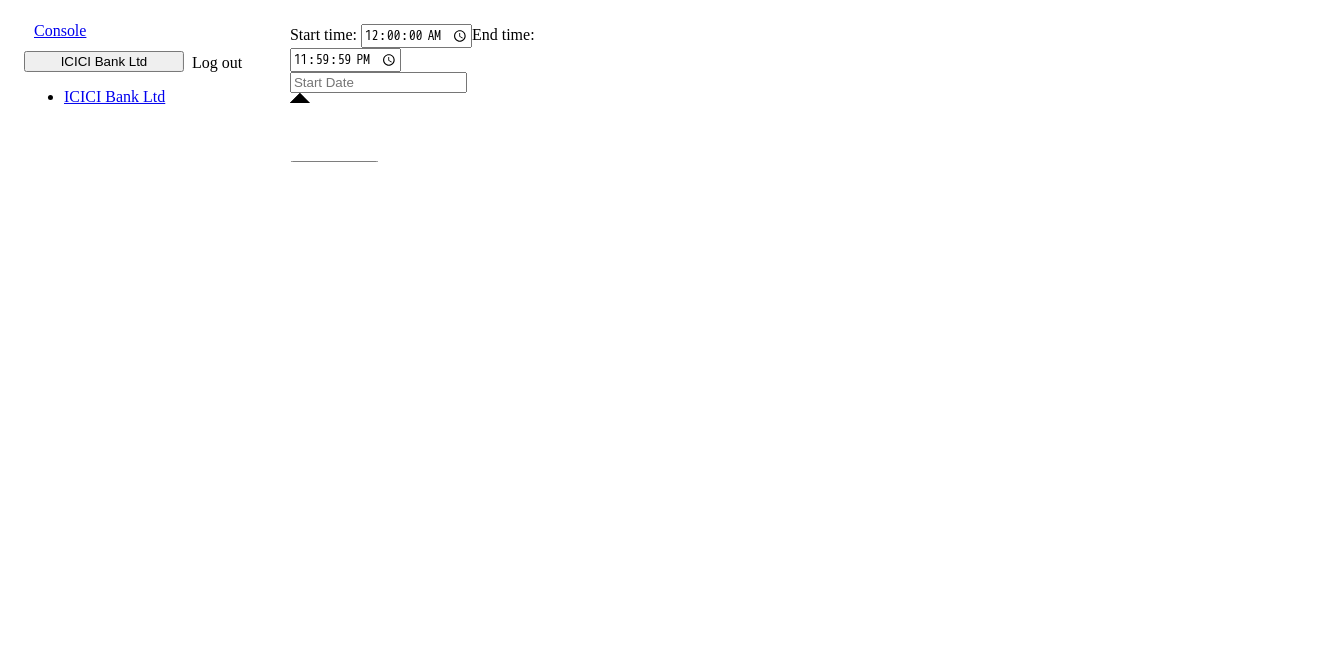click on "10" at bounding box center [497, 2191] 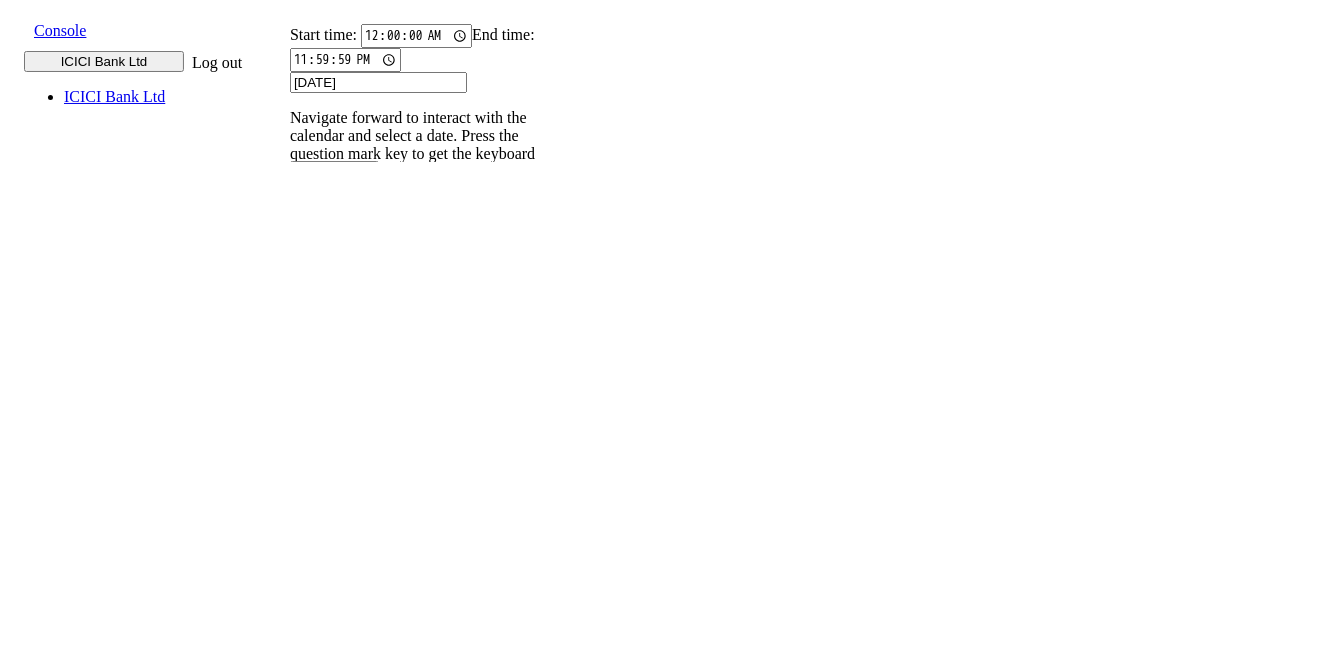 click on "10" at bounding box center (497, 2037) 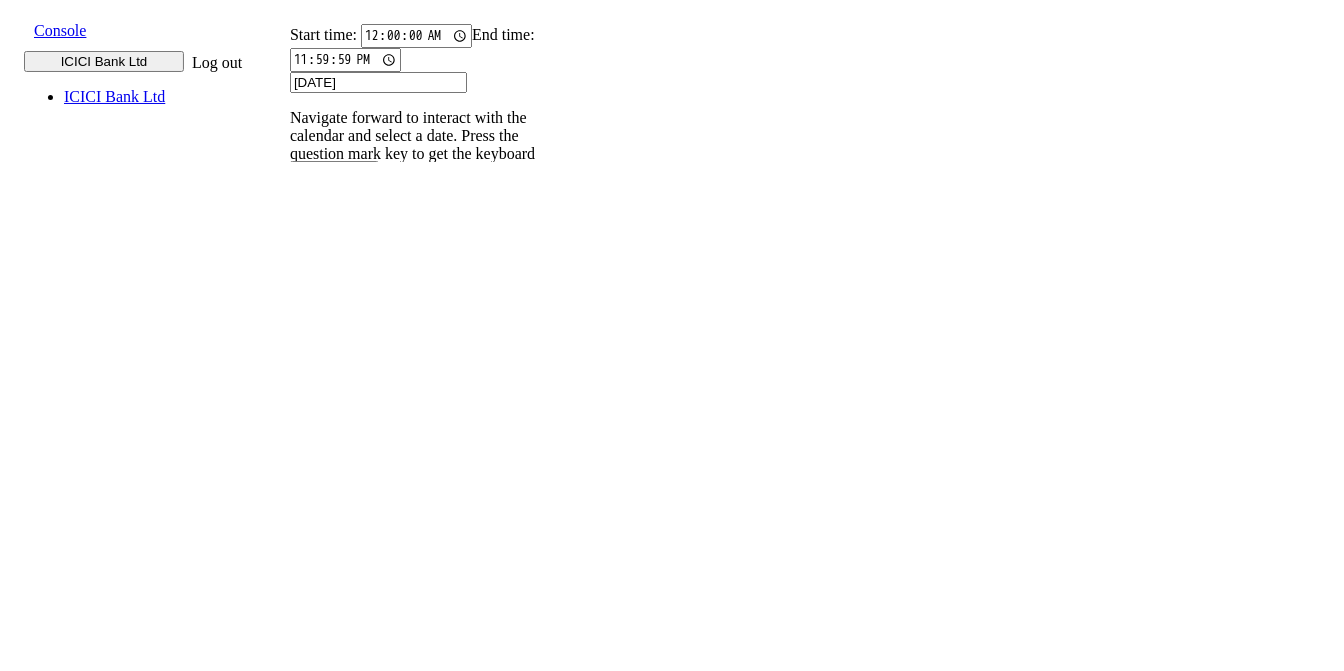 scroll, scrollTop: 545, scrollLeft: 0, axis: vertical 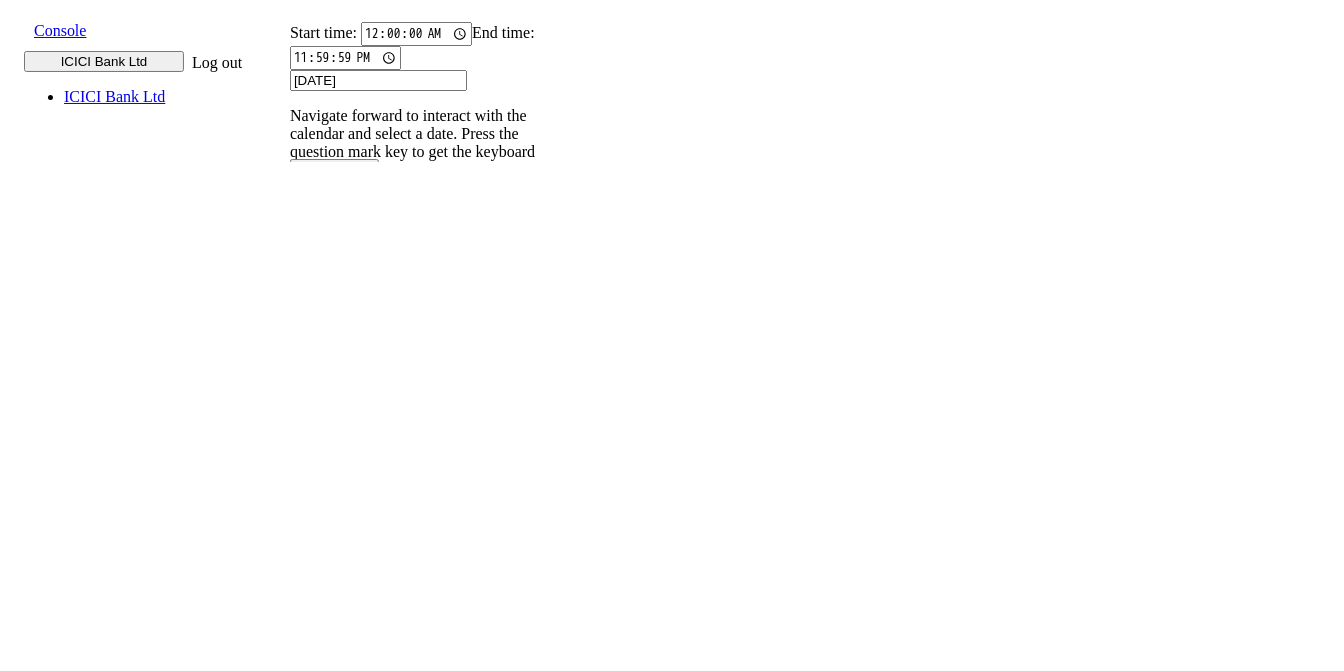 click on "00J8UN..." at bounding box center (314, 1047) 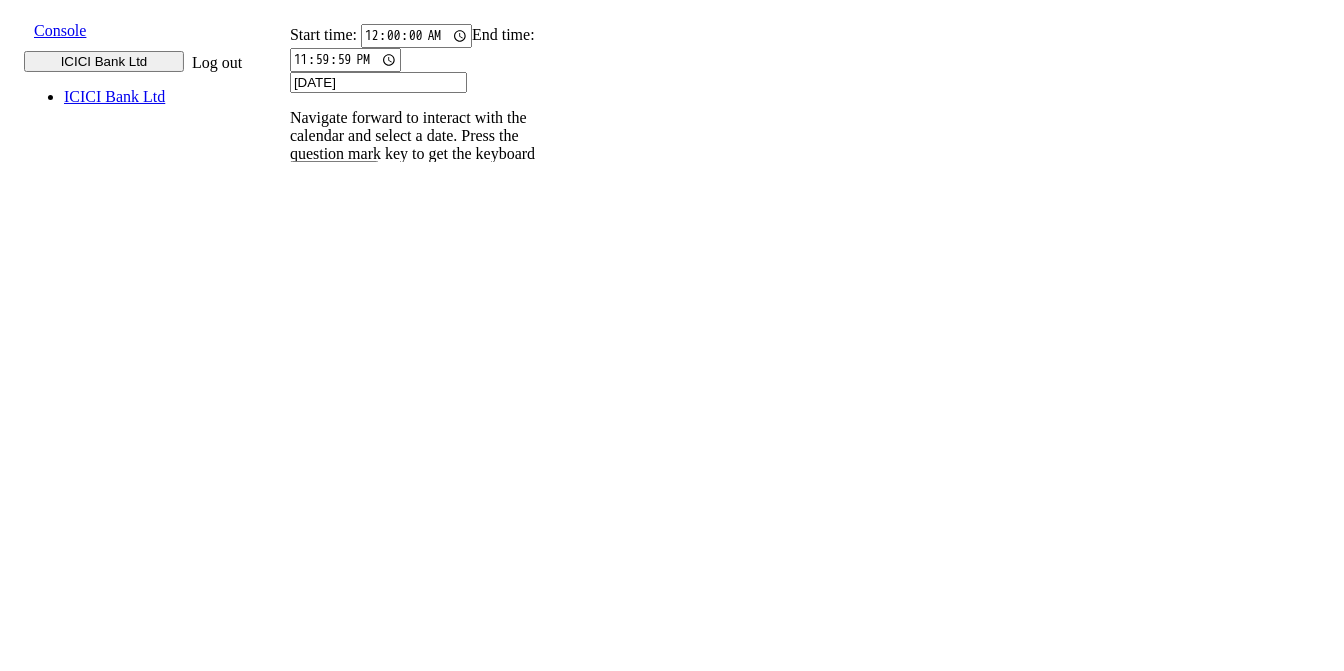 scroll, scrollTop: 0, scrollLeft: 0, axis: both 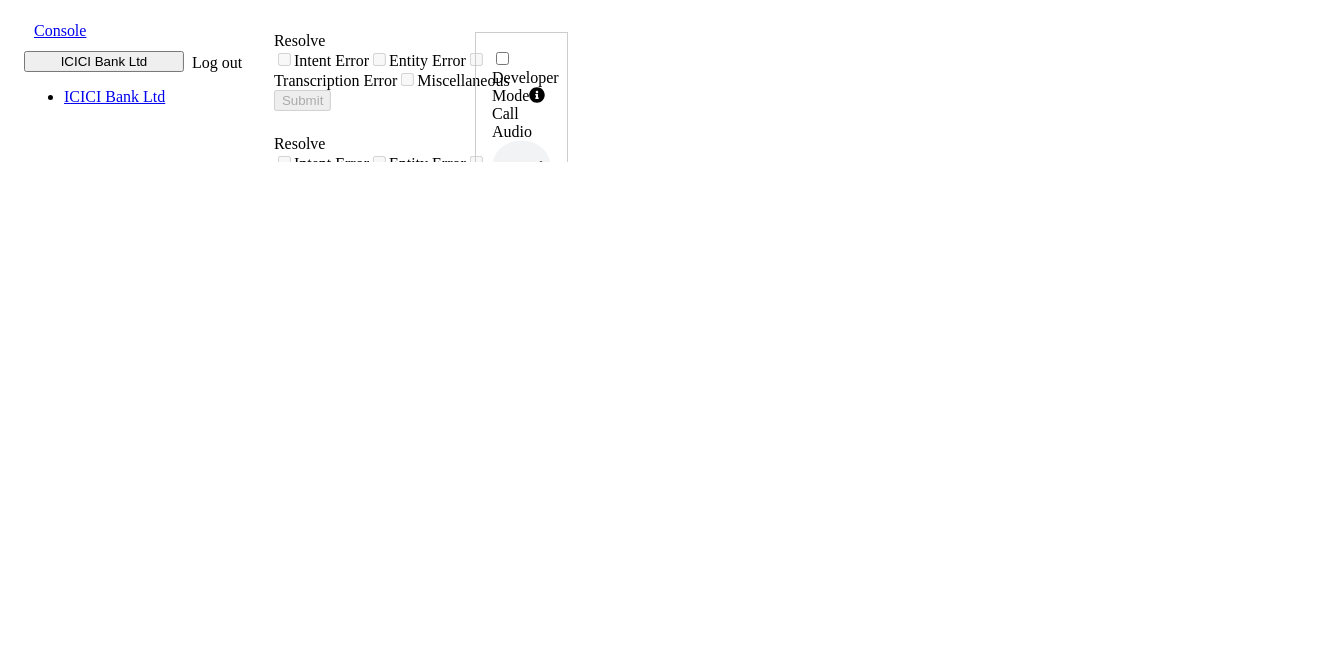 drag, startPoint x: 344, startPoint y: 433, endPoint x: 843, endPoint y: 430, distance: 499.00903 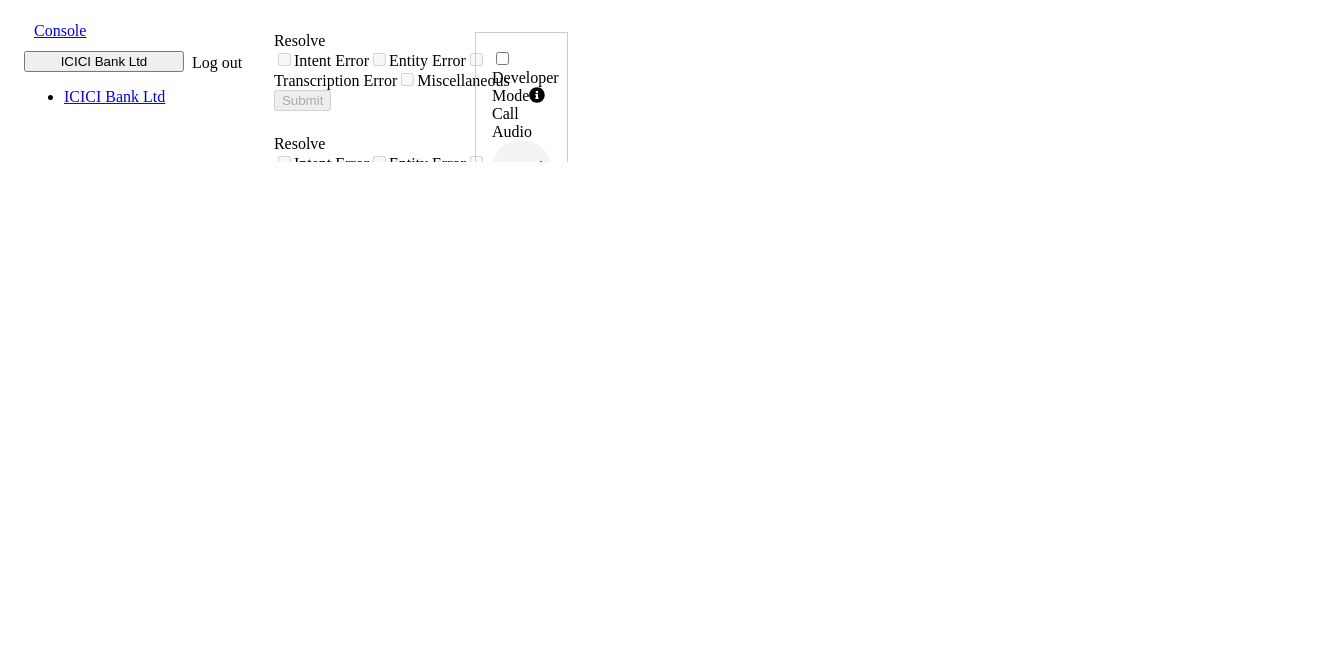 click 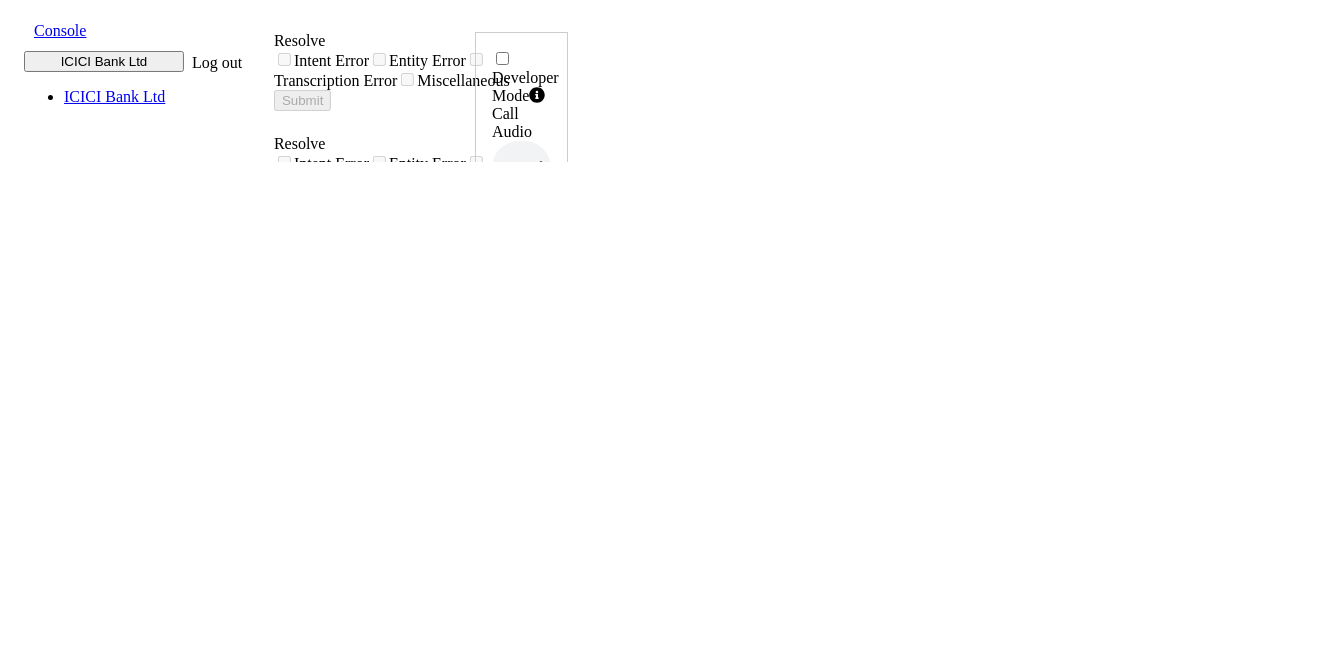 scroll, scrollTop: 0, scrollLeft: 0, axis: both 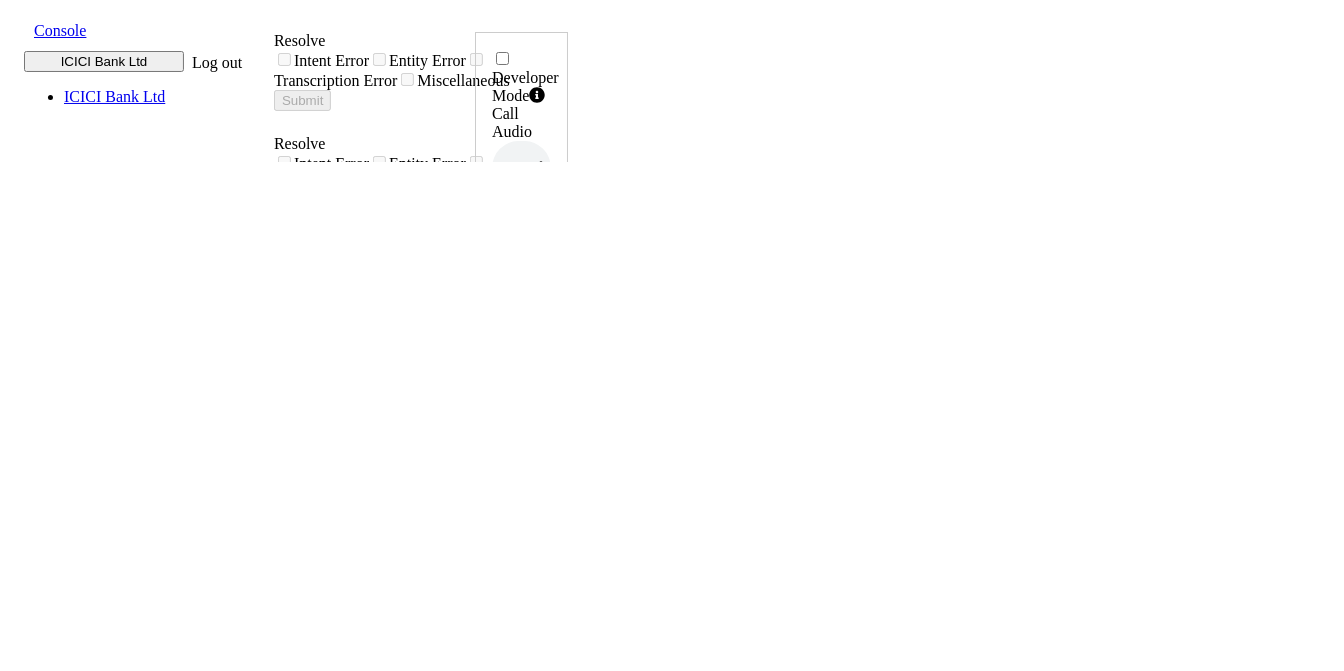 click 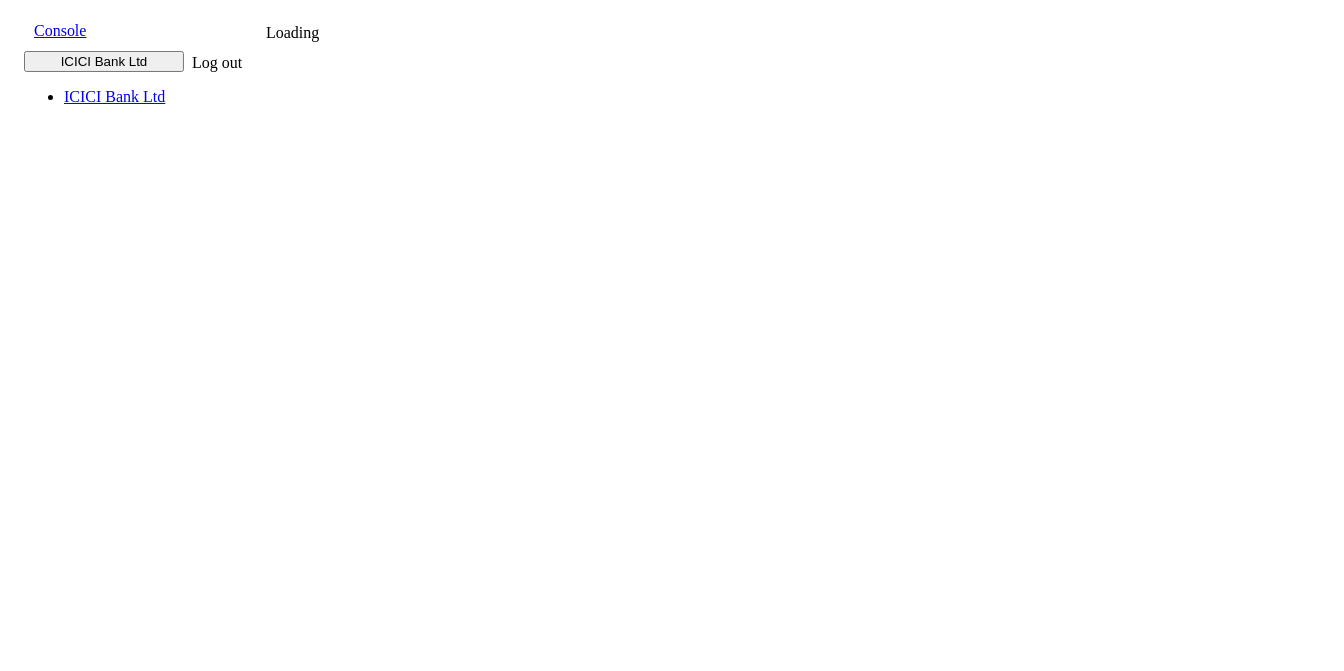 scroll, scrollTop: 0, scrollLeft: 0, axis: both 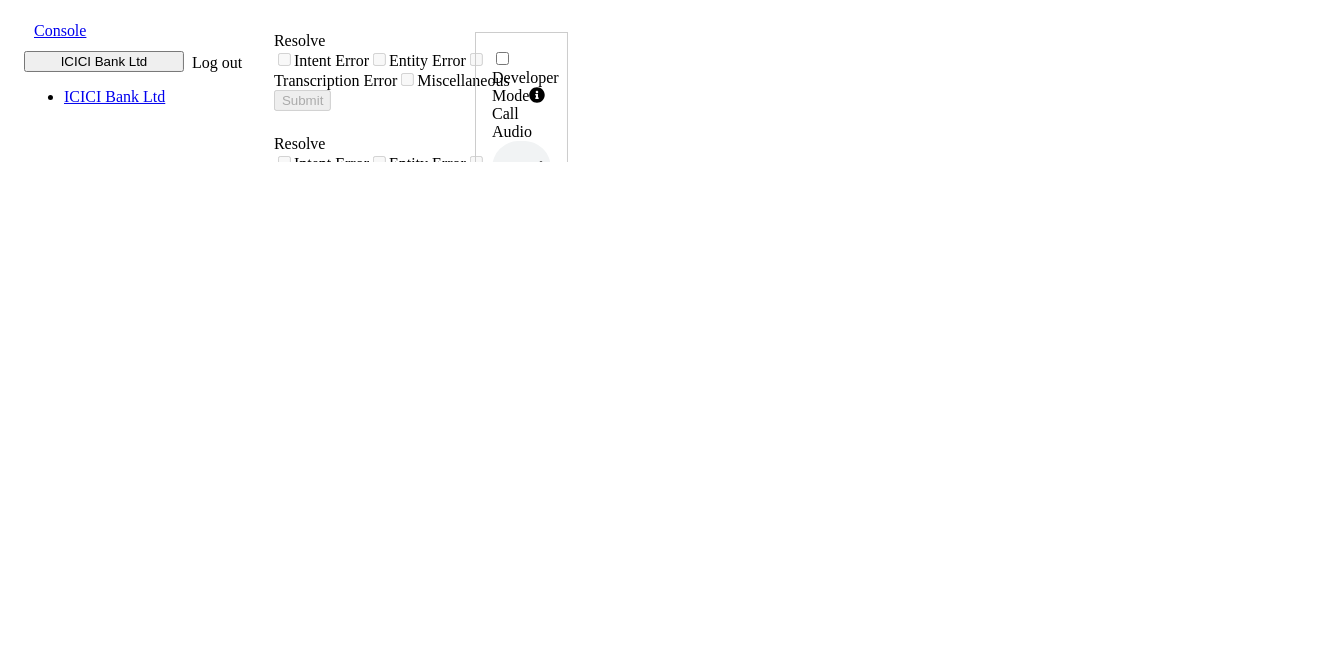 drag, startPoint x: 340, startPoint y: 208, endPoint x: 765, endPoint y: 202, distance: 425.04236 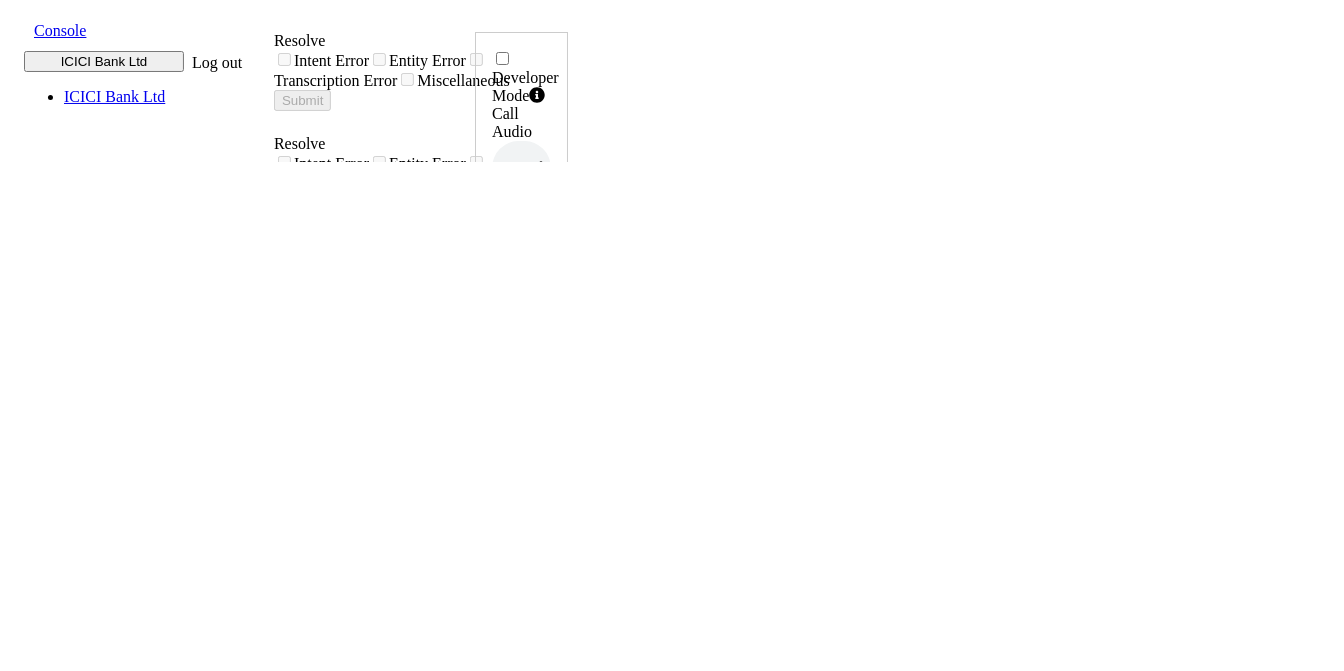 click 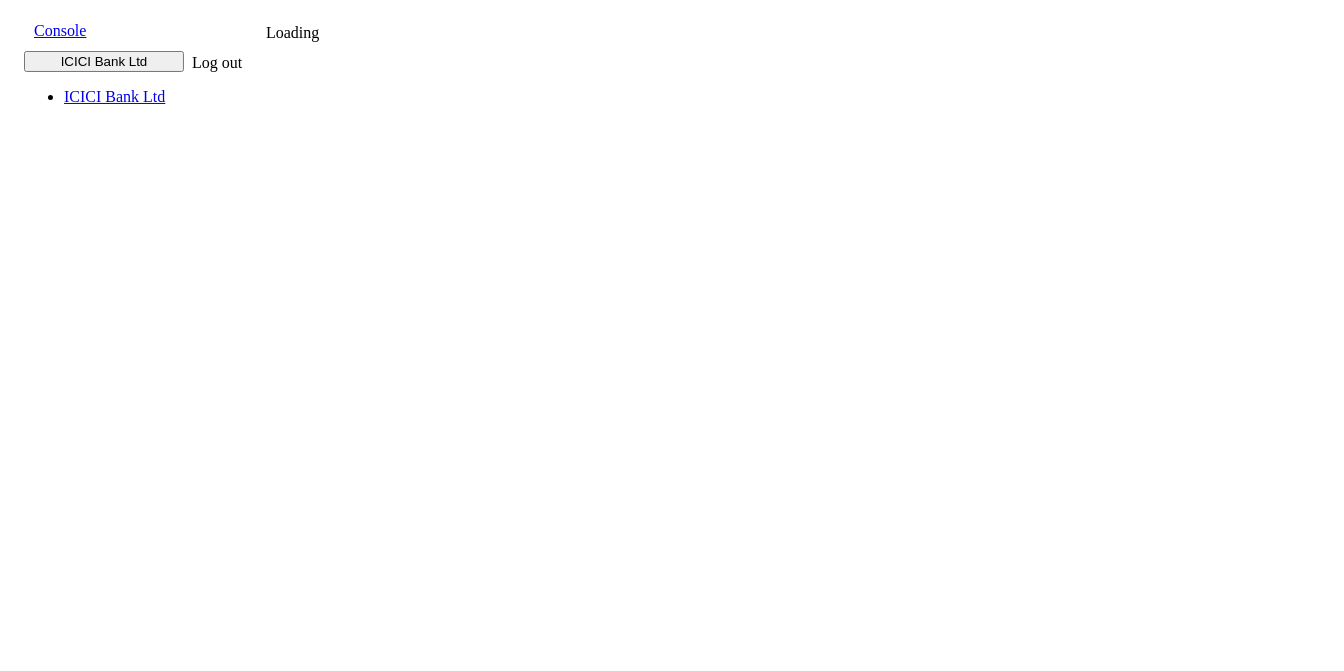 scroll, scrollTop: 0, scrollLeft: 0, axis: both 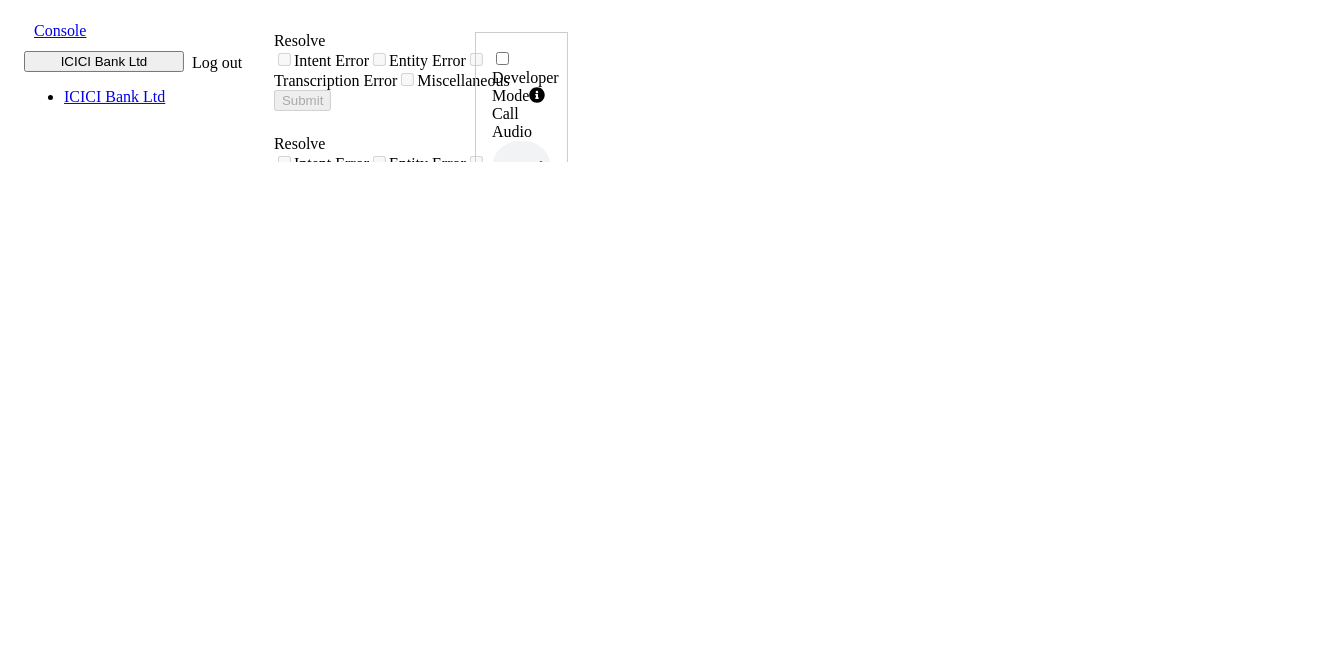 drag, startPoint x: 349, startPoint y: 201, endPoint x: 708, endPoint y: 201, distance: 359 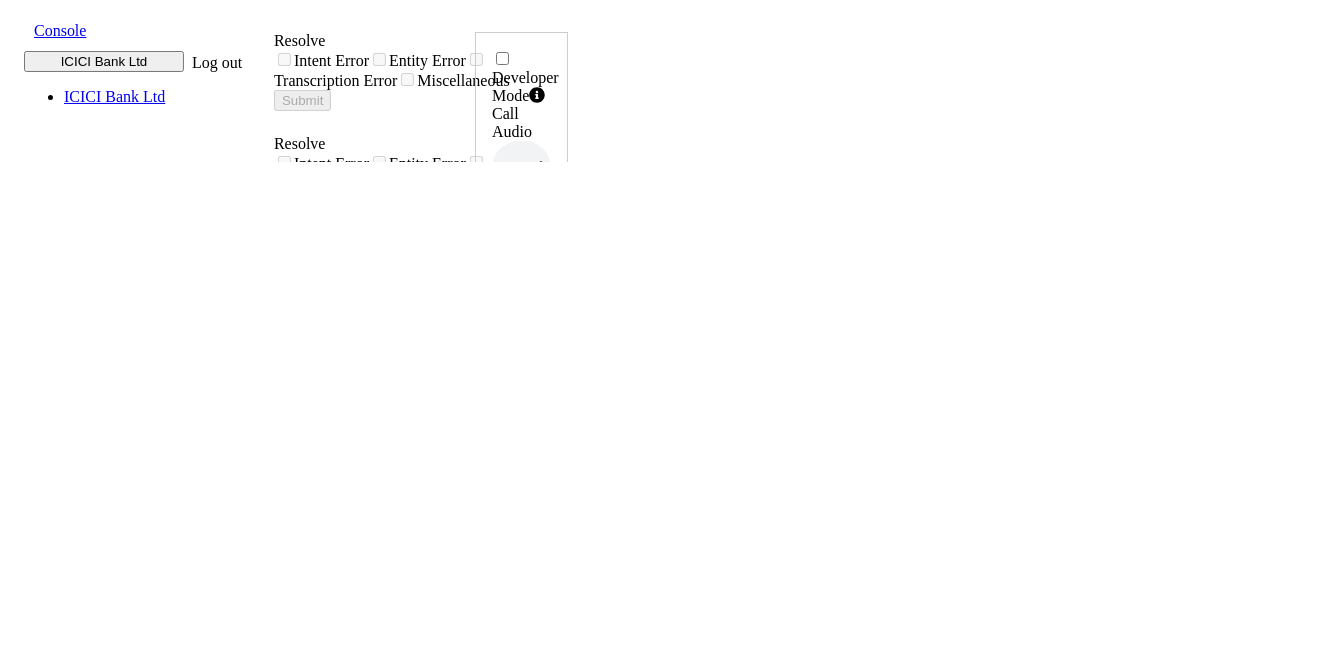 click 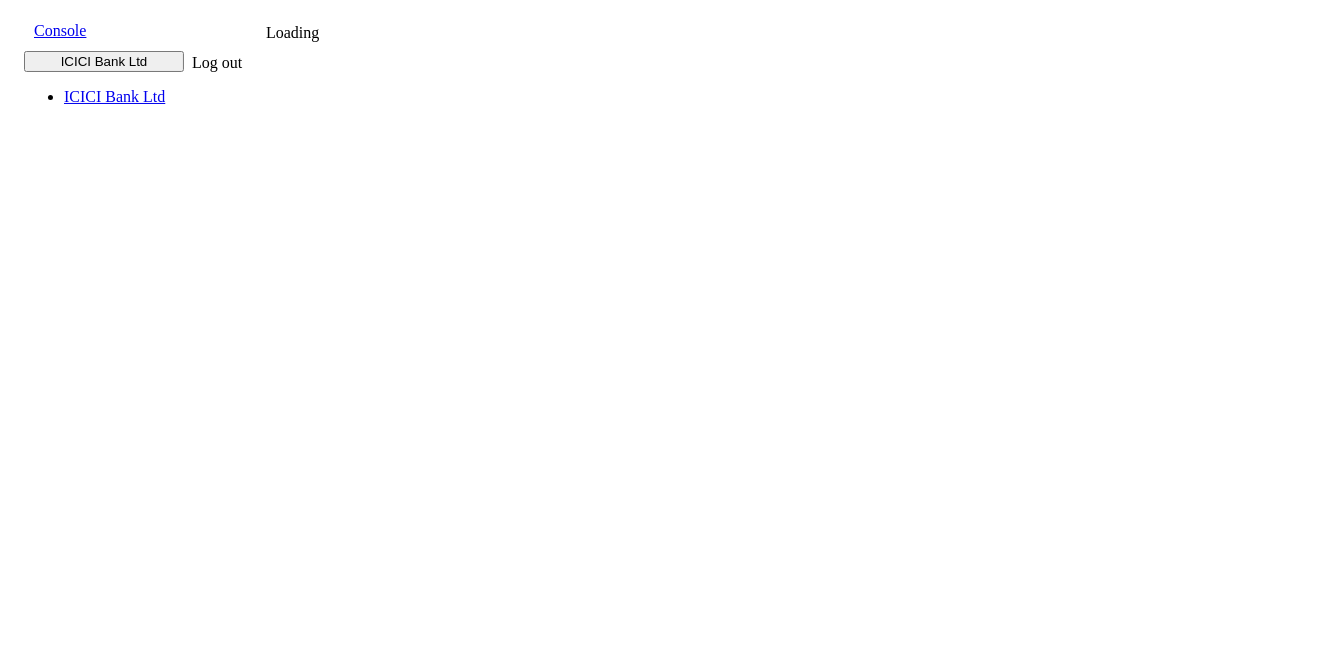 scroll, scrollTop: 0, scrollLeft: 0, axis: both 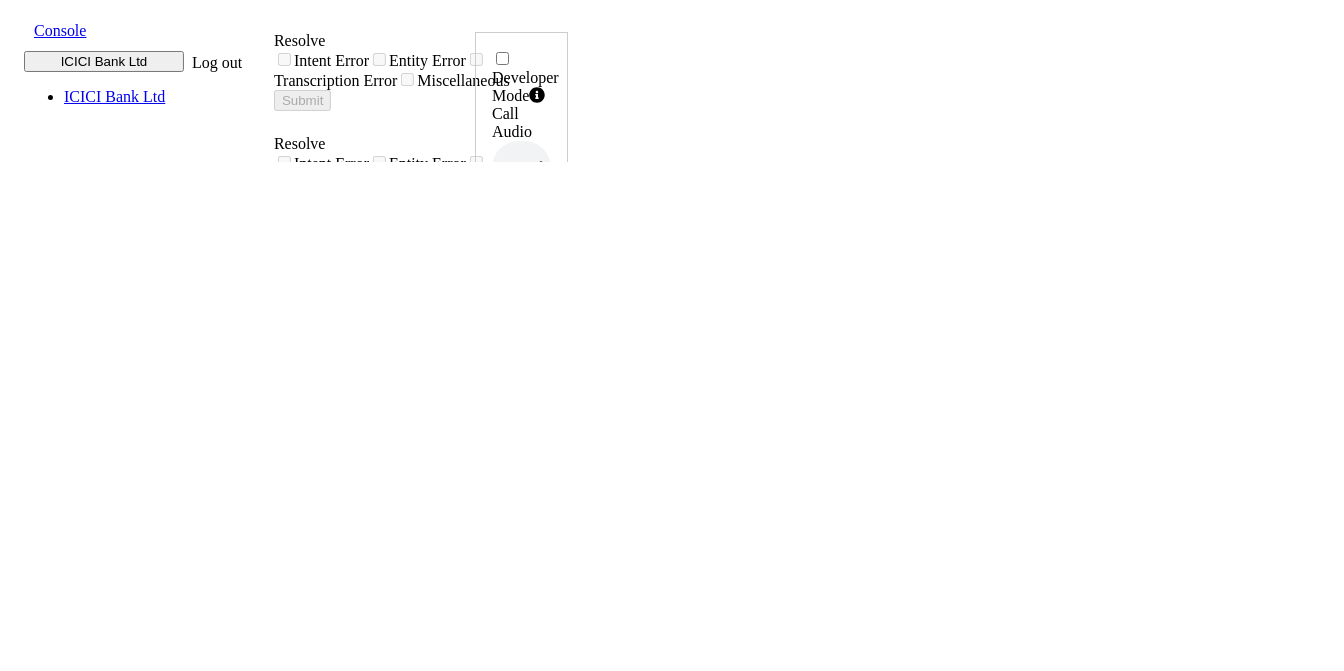 drag, startPoint x: 342, startPoint y: 222, endPoint x: 687, endPoint y: 245, distance: 345.7658 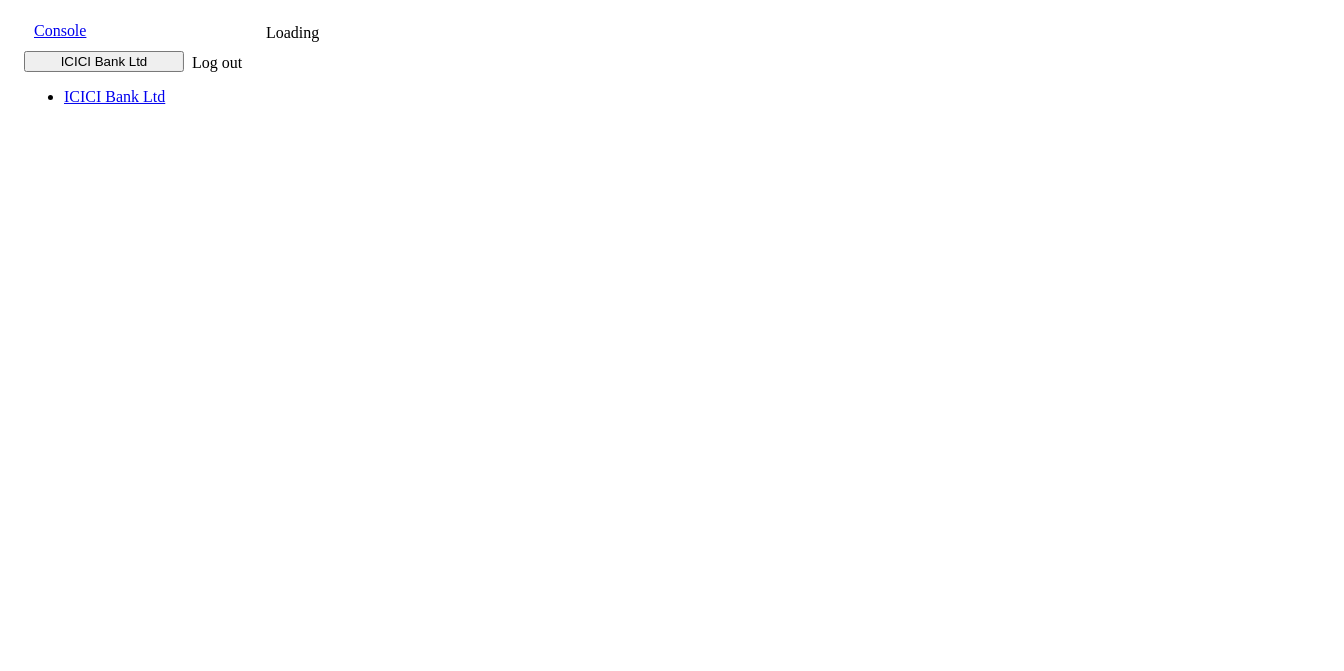 scroll, scrollTop: 0, scrollLeft: 0, axis: both 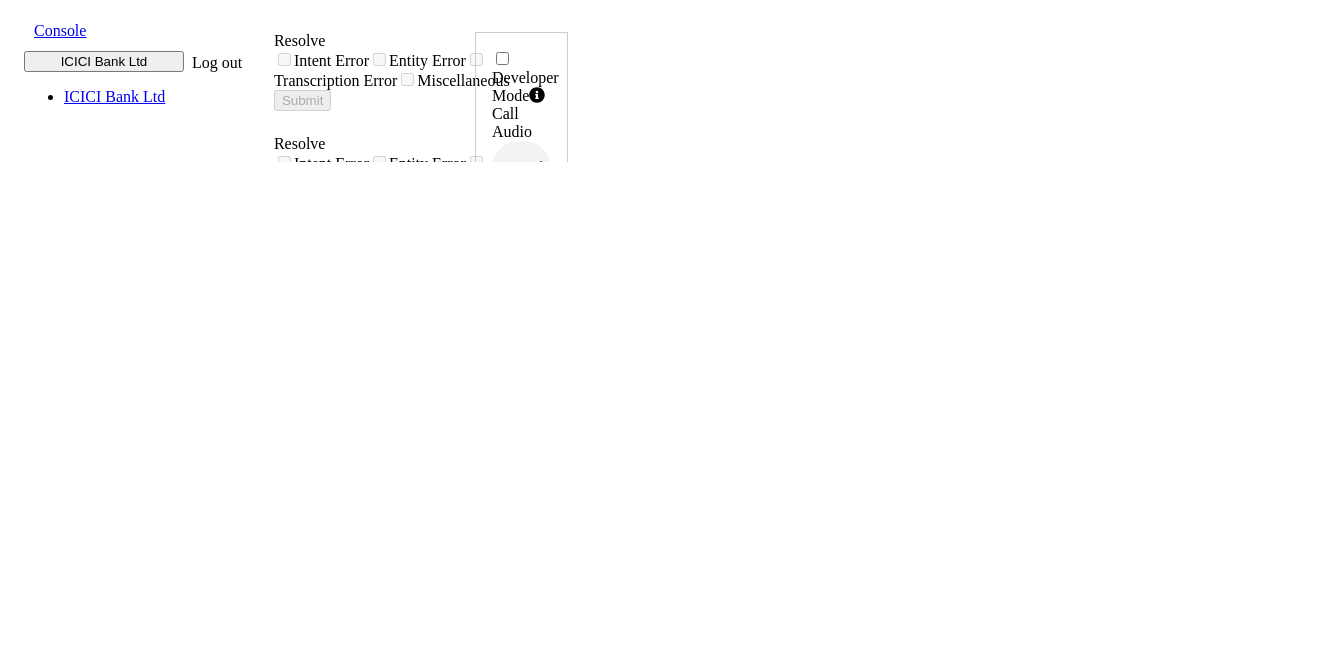 drag, startPoint x: 348, startPoint y: 236, endPoint x: 635, endPoint y: 245, distance: 287.14108 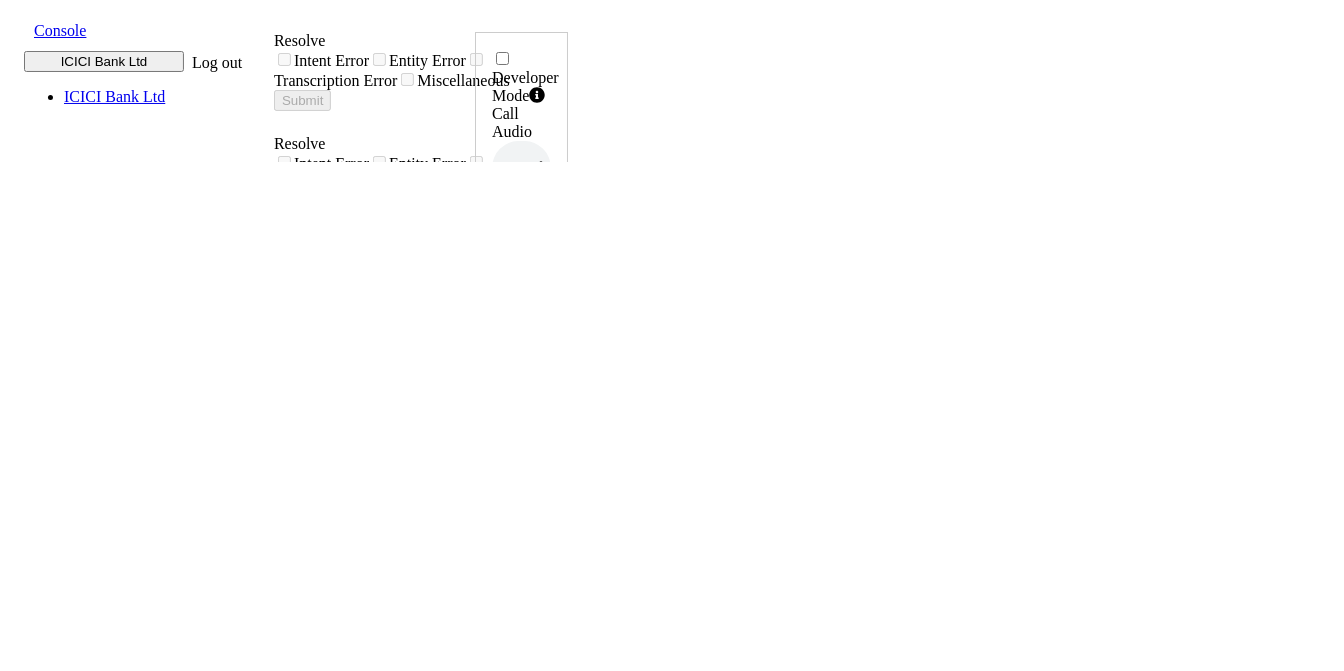 click 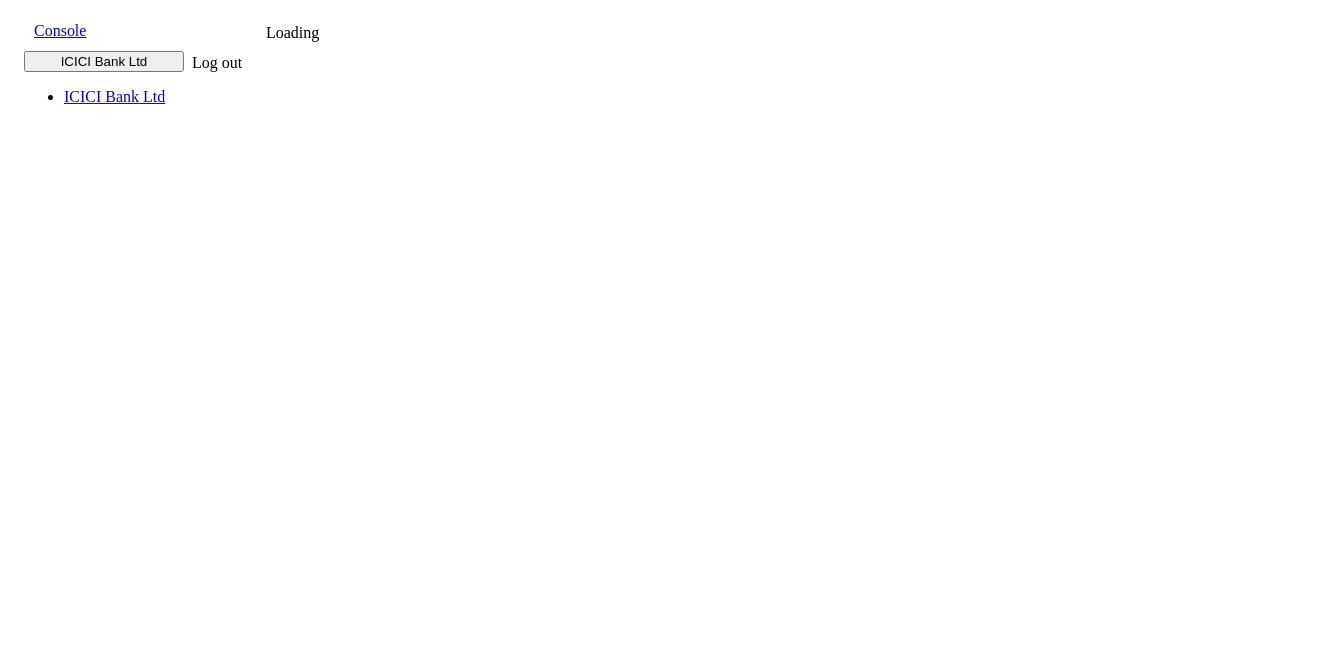 scroll, scrollTop: 0, scrollLeft: 0, axis: both 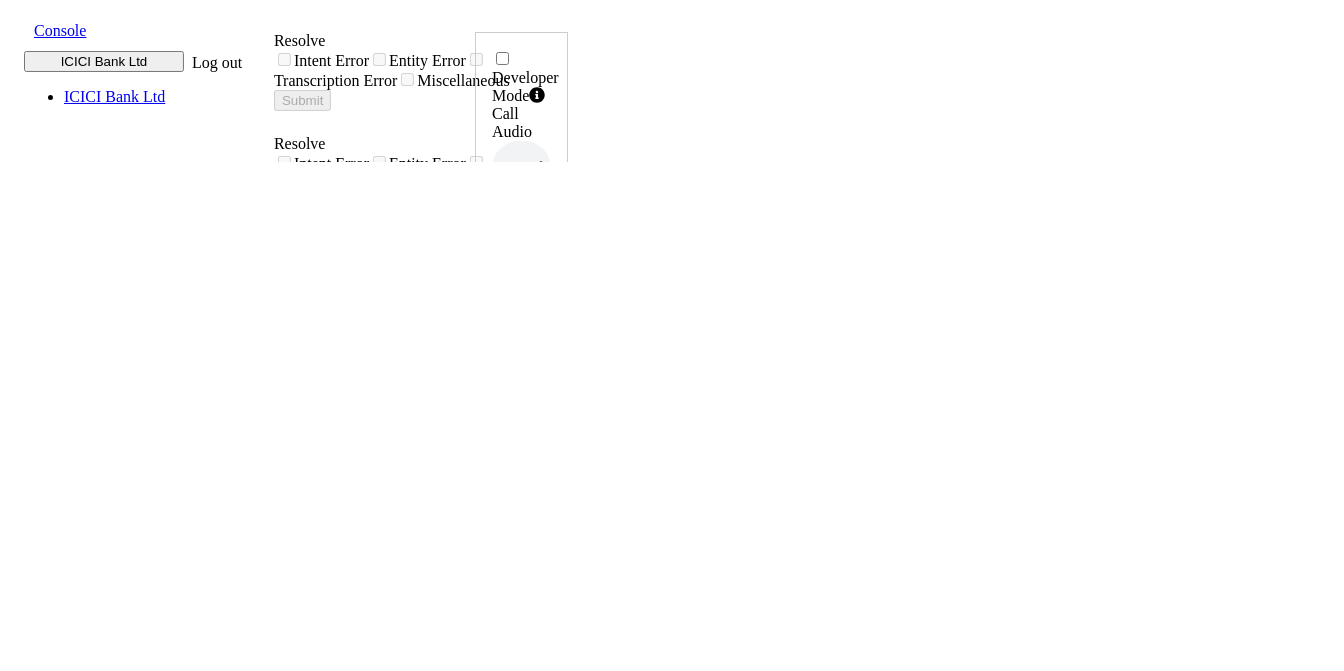 drag, startPoint x: 350, startPoint y: 230, endPoint x: 582, endPoint y: 229, distance: 232.00215 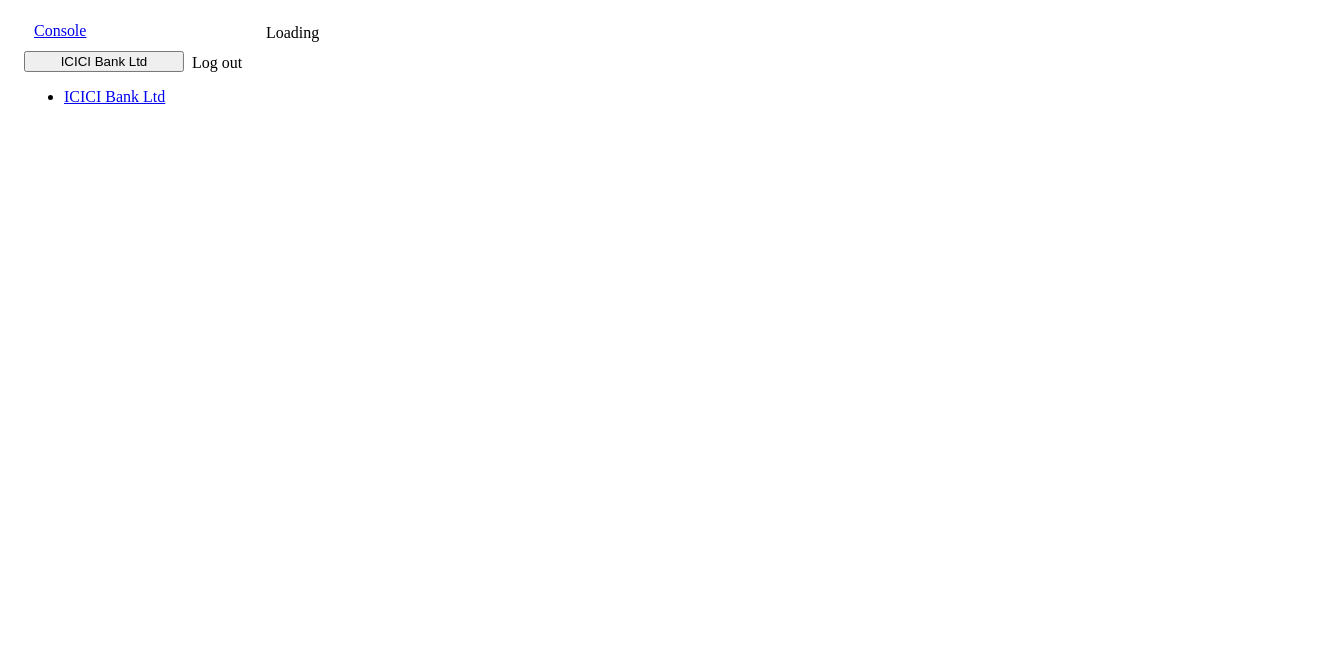 scroll, scrollTop: 0, scrollLeft: 0, axis: both 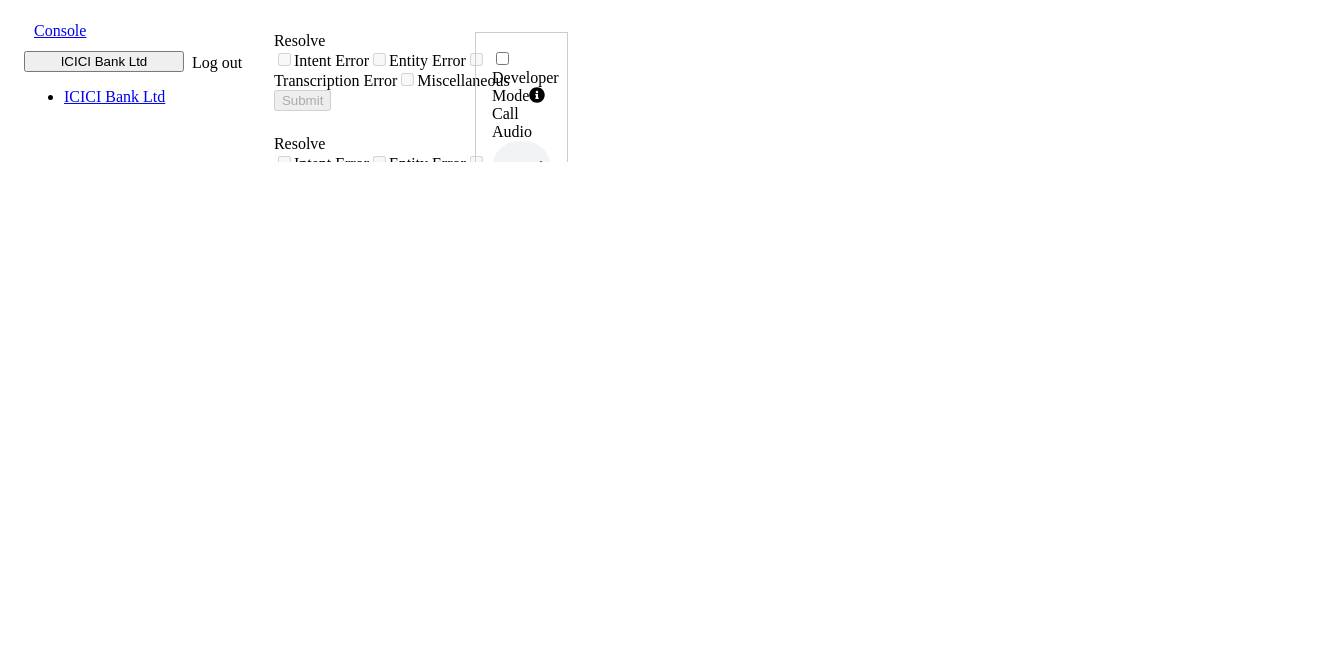 drag, startPoint x: 344, startPoint y: 225, endPoint x: 633, endPoint y: 236, distance: 289.20926 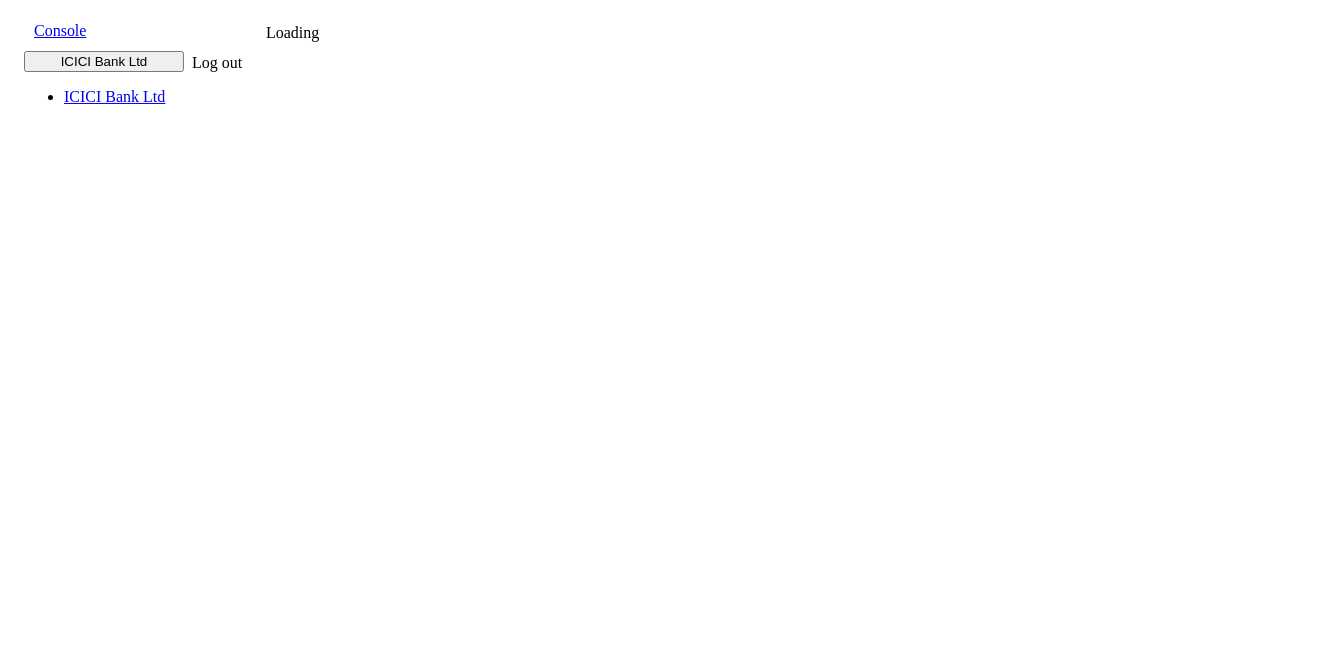 scroll, scrollTop: 0, scrollLeft: 0, axis: both 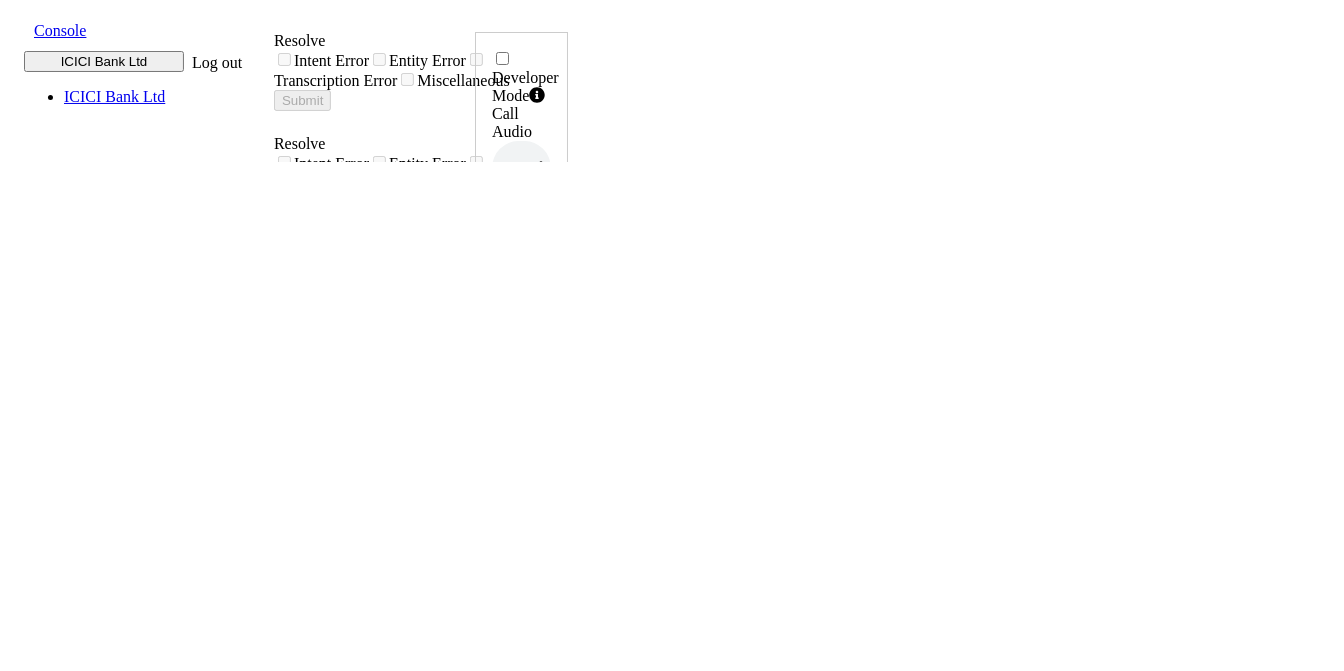 drag, startPoint x: 434, startPoint y: 427, endPoint x: 839, endPoint y: 433, distance: 405.04443 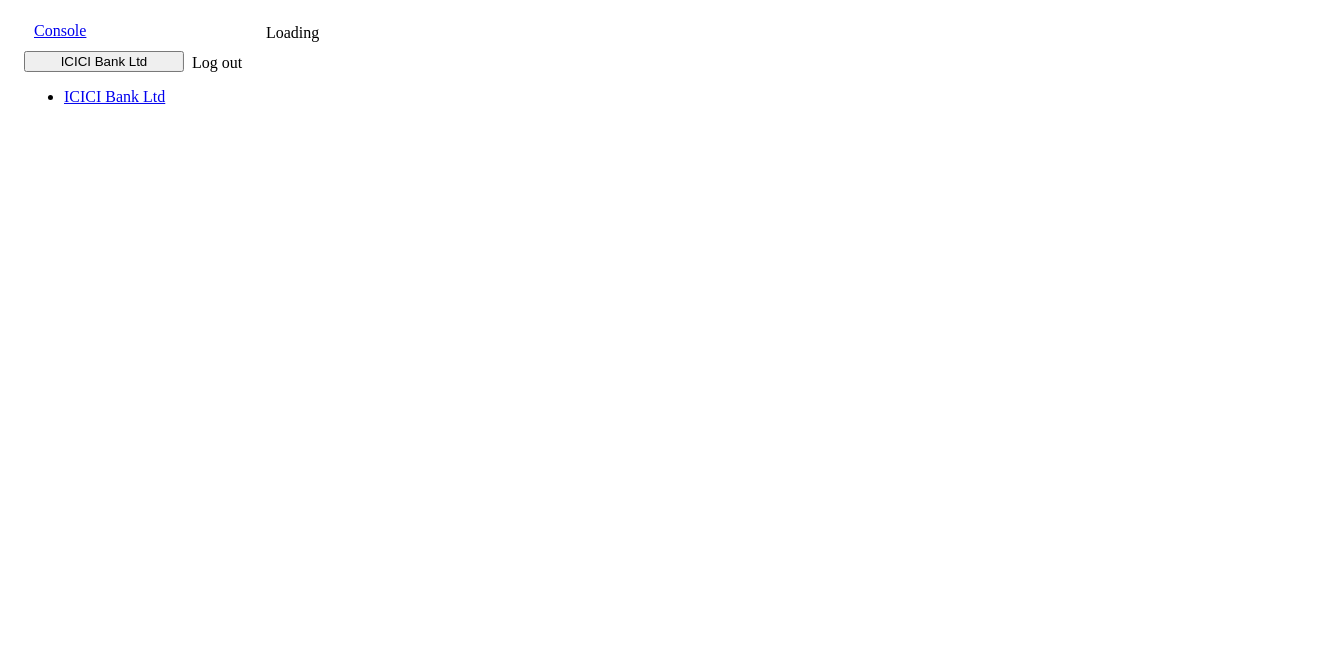 scroll, scrollTop: 0, scrollLeft: 0, axis: both 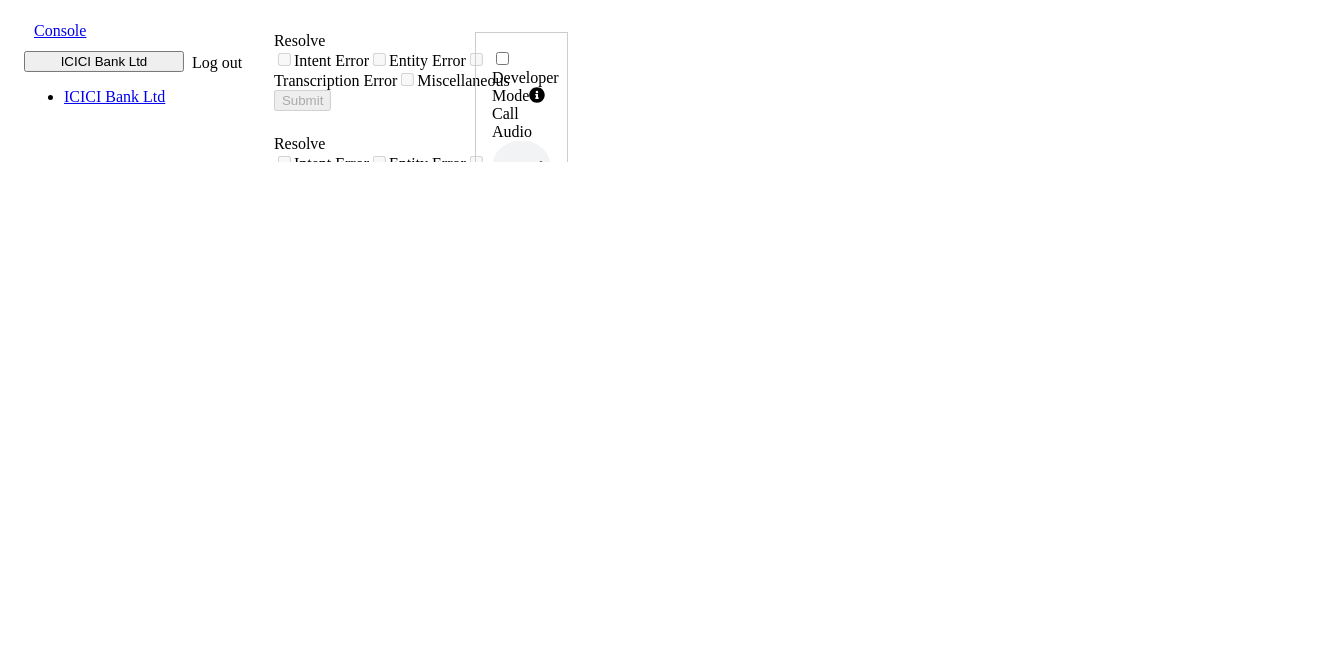 drag, startPoint x: 464, startPoint y: 231, endPoint x: 711, endPoint y: 231, distance: 247 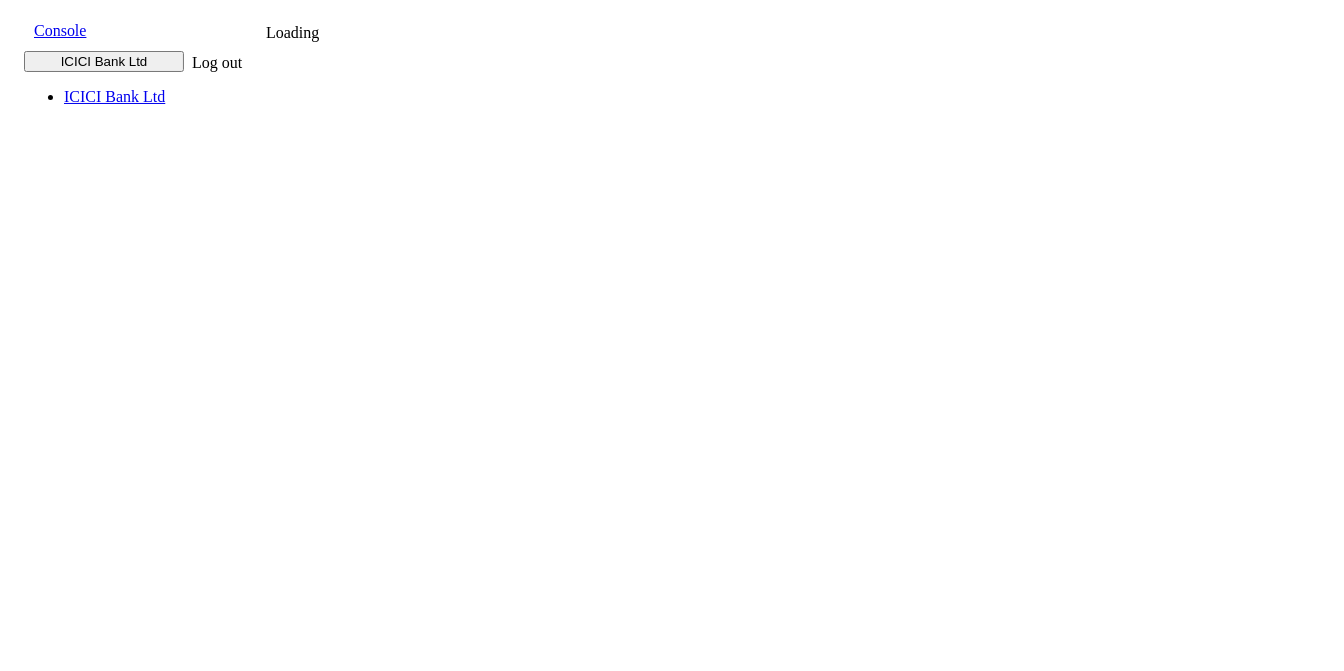 scroll, scrollTop: 0, scrollLeft: 0, axis: both 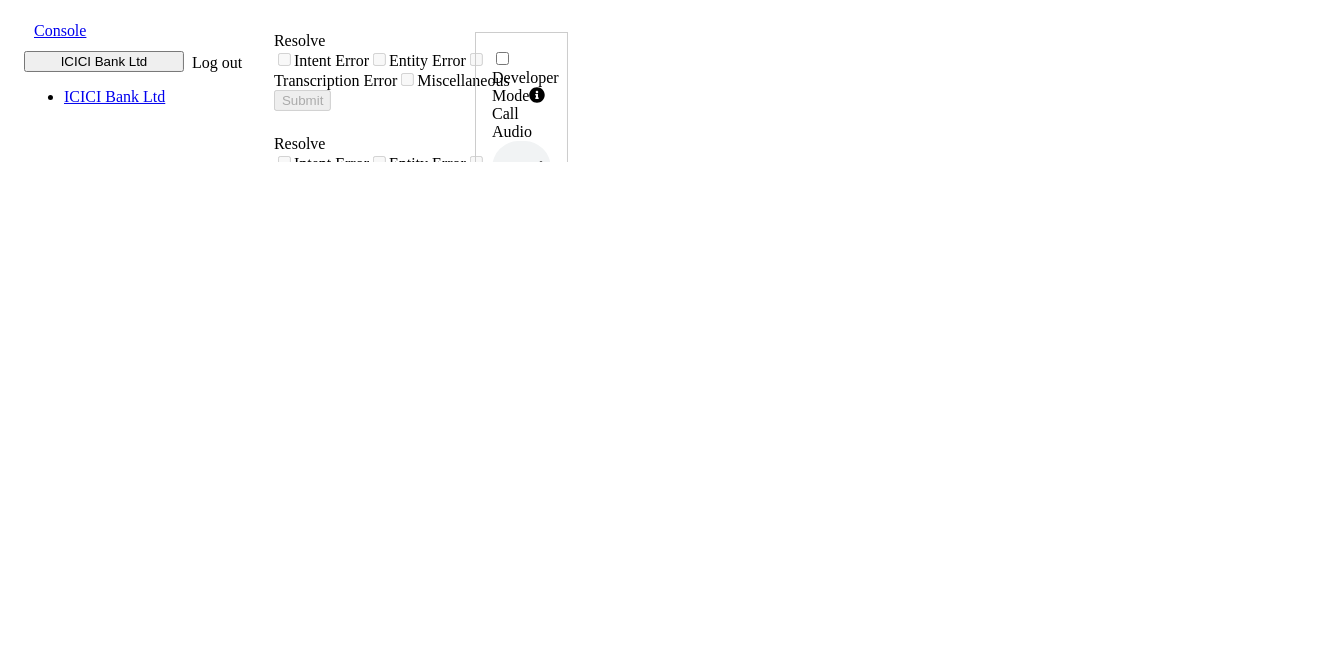 drag, startPoint x: 351, startPoint y: 233, endPoint x: 602, endPoint y: 226, distance: 251.0976 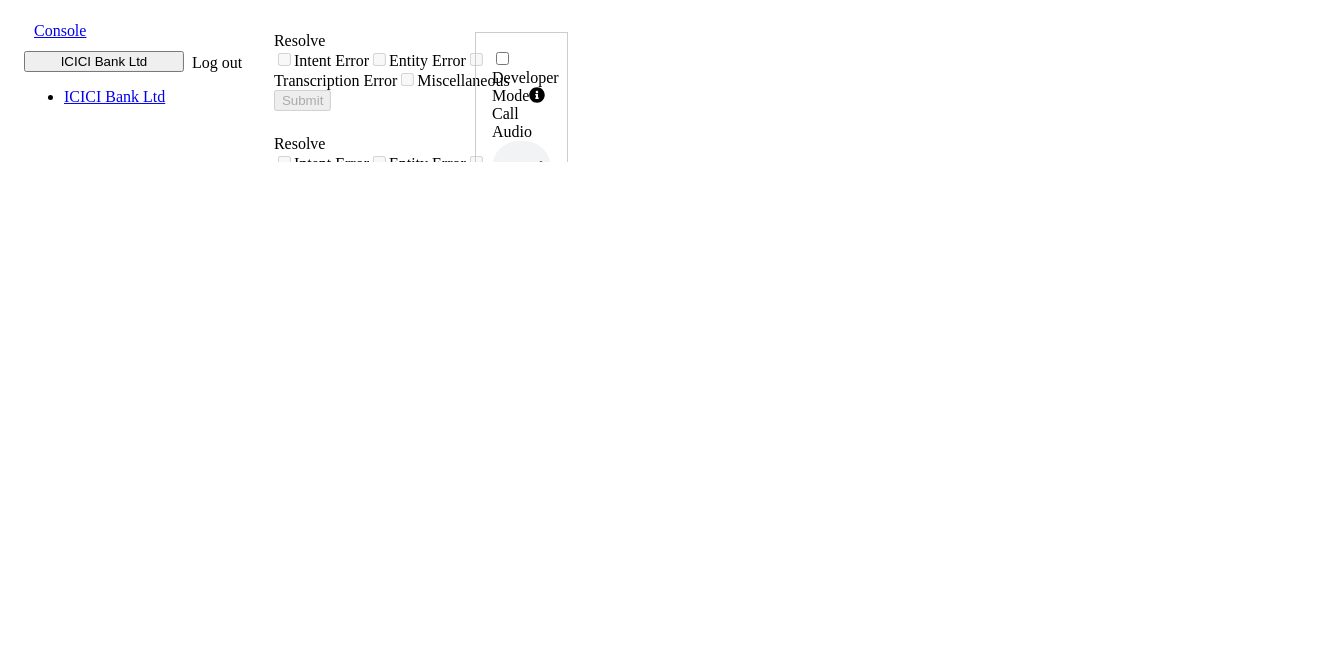 scroll, scrollTop: 0, scrollLeft: 0, axis: both 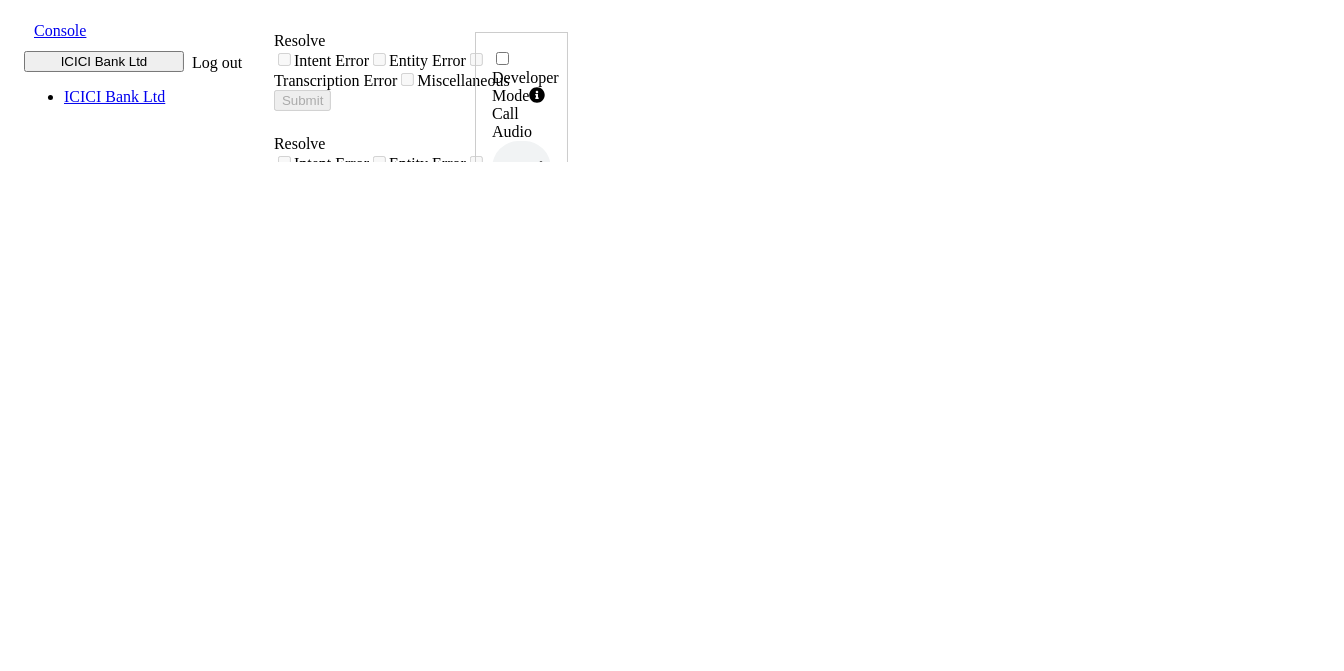 click 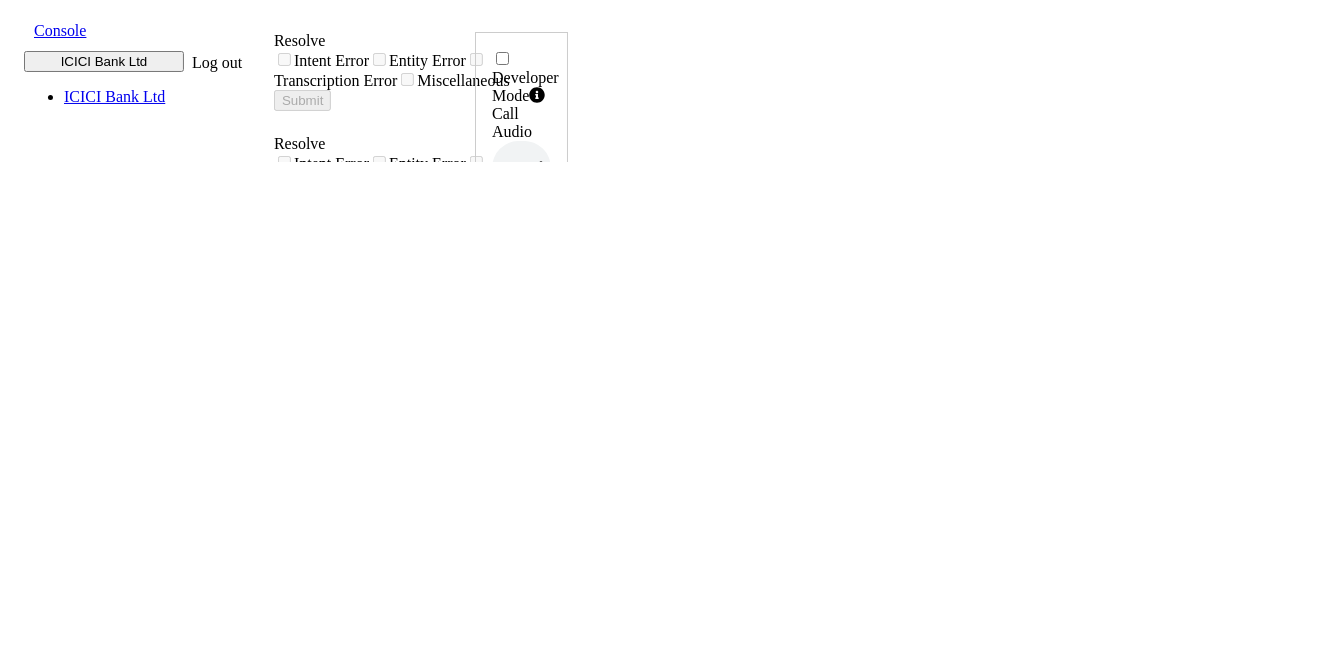 scroll, scrollTop: 0, scrollLeft: 0, axis: both 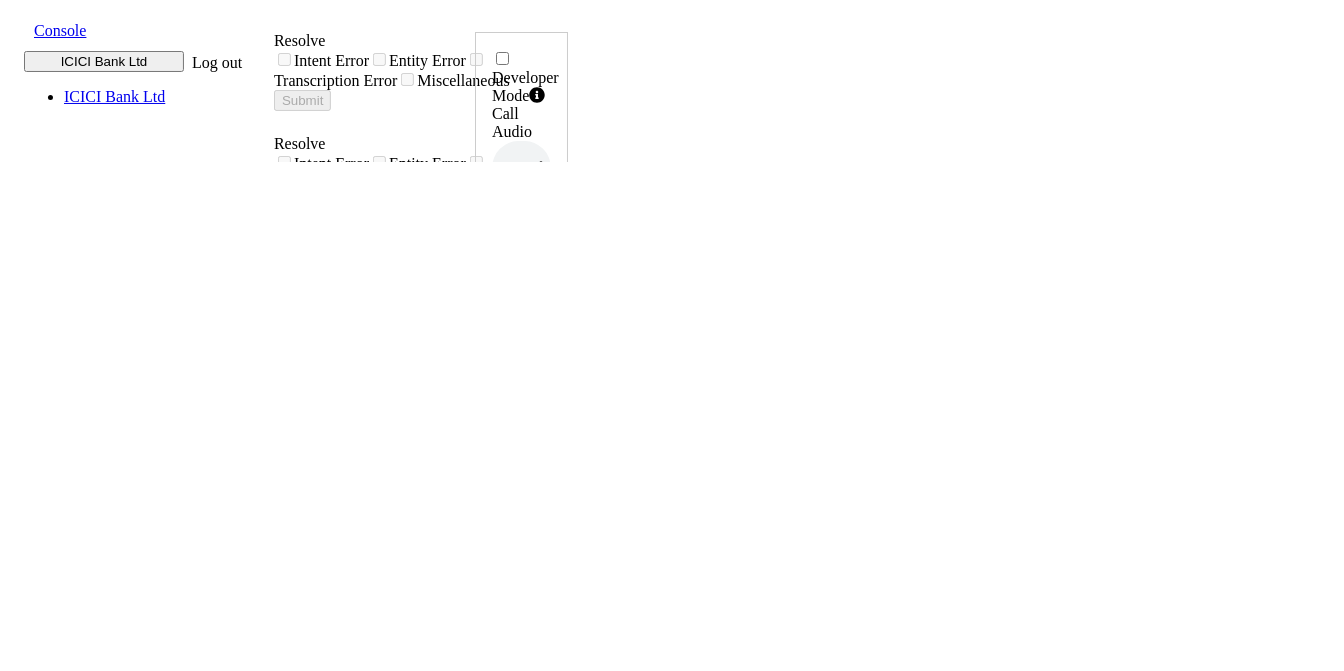 drag, startPoint x: 345, startPoint y: 202, endPoint x: 673, endPoint y: 202, distance: 328 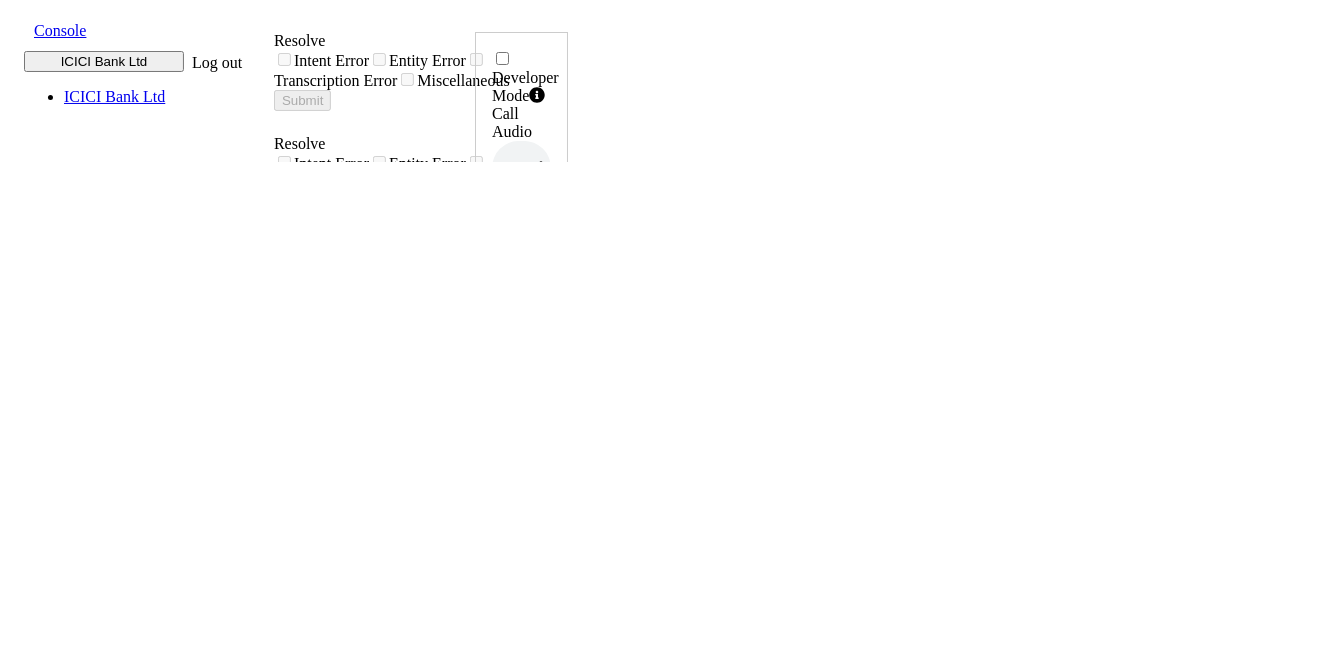 scroll, scrollTop: 0, scrollLeft: 0, axis: both 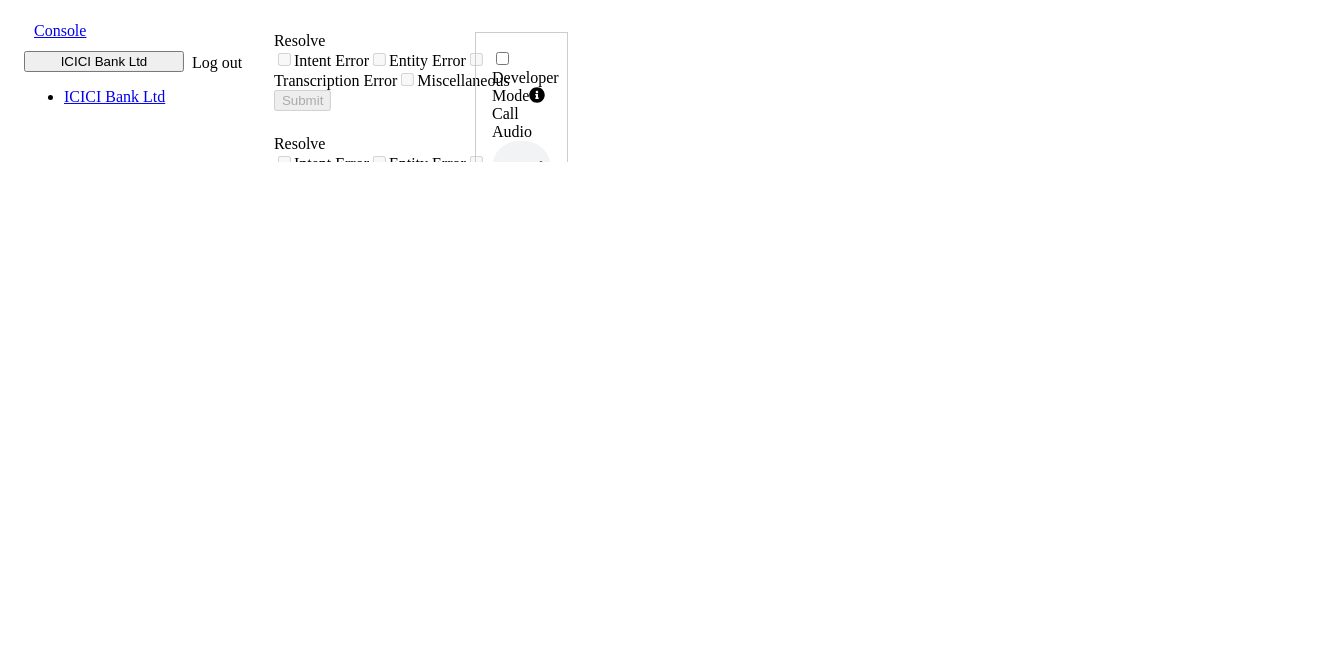drag, startPoint x: 429, startPoint y: 217, endPoint x: 785, endPoint y: 220, distance: 356.01263 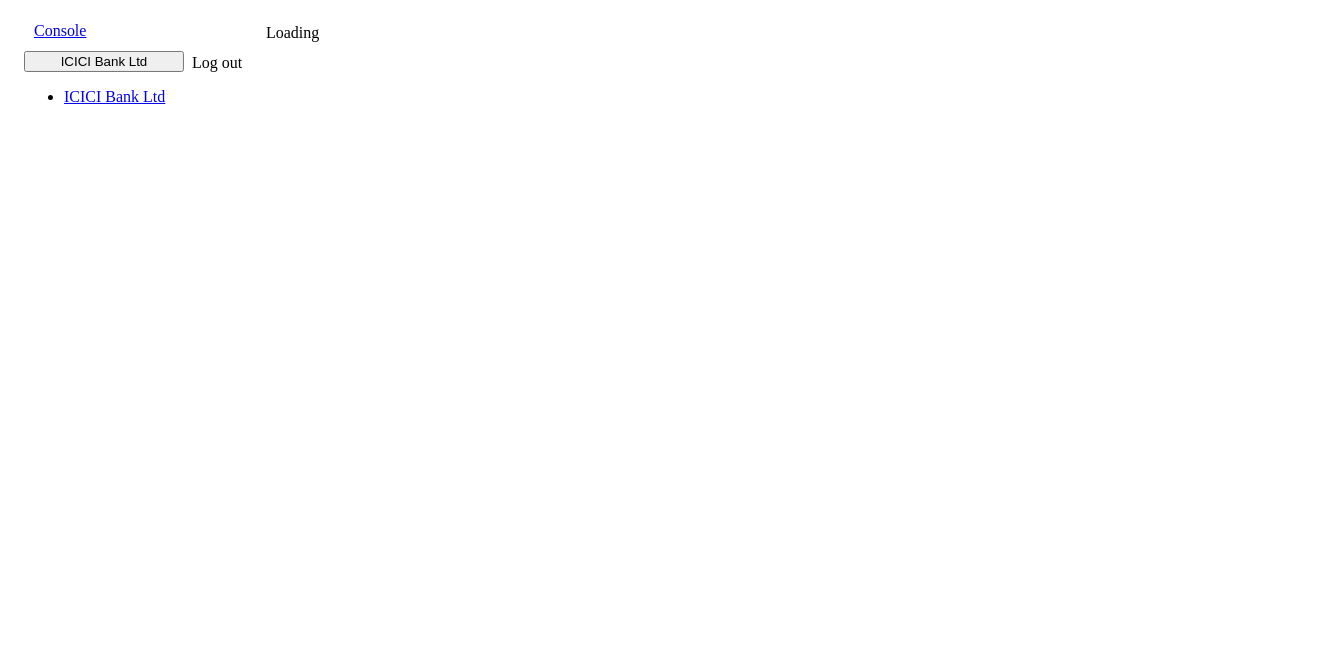 scroll, scrollTop: 0, scrollLeft: 0, axis: both 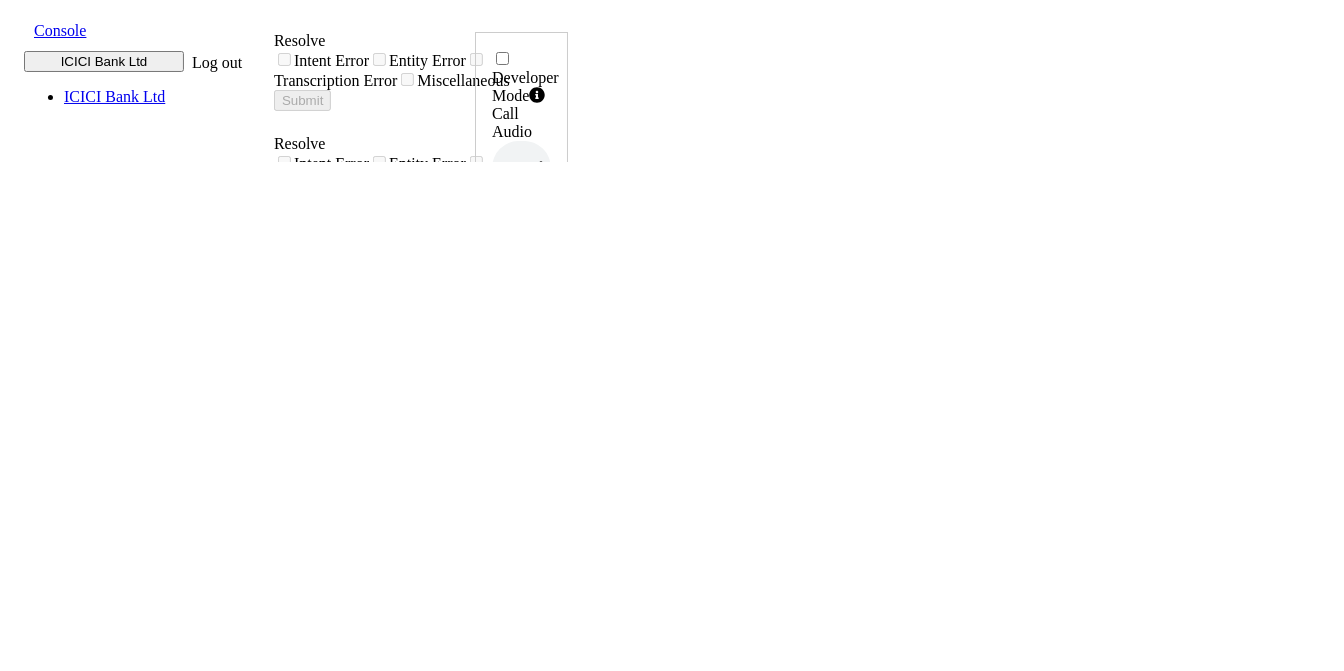 drag, startPoint x: 348, startPoint y: 203, endPoint x: 605, endPoint y: 197, distance: 257.07004 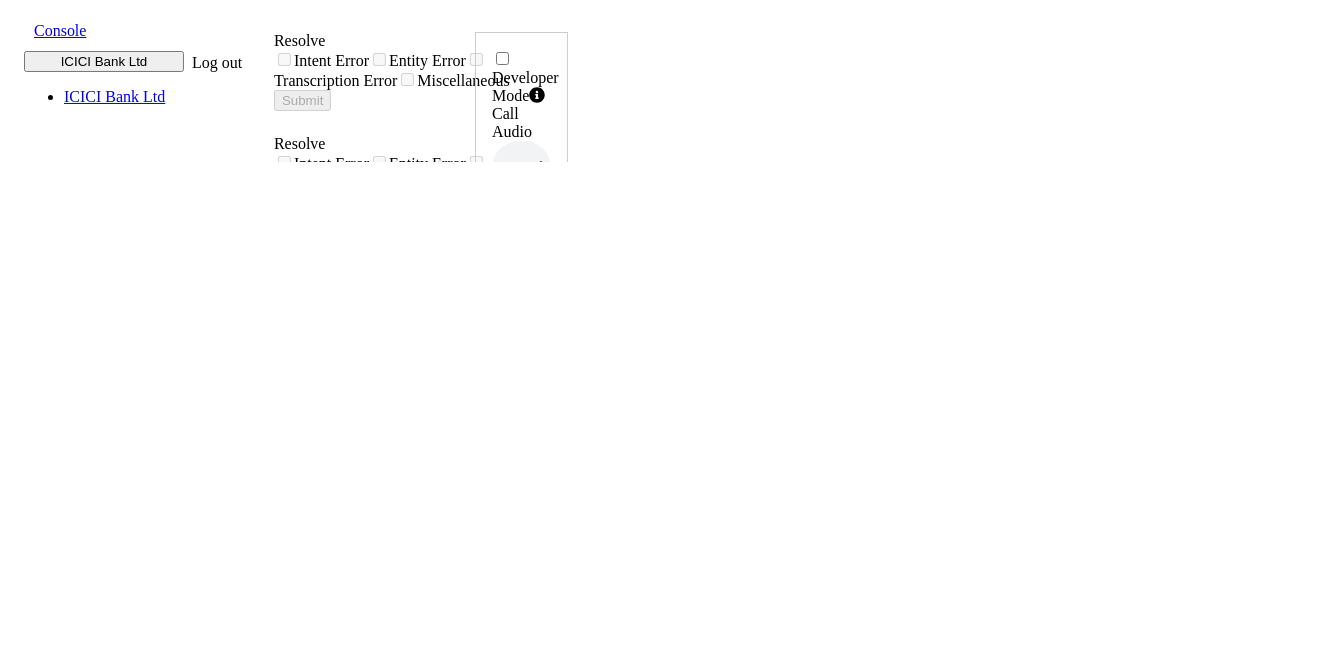 click on "UUID 00J8UNH9HCC5F5FK ..." at bounding box center (521, 359) 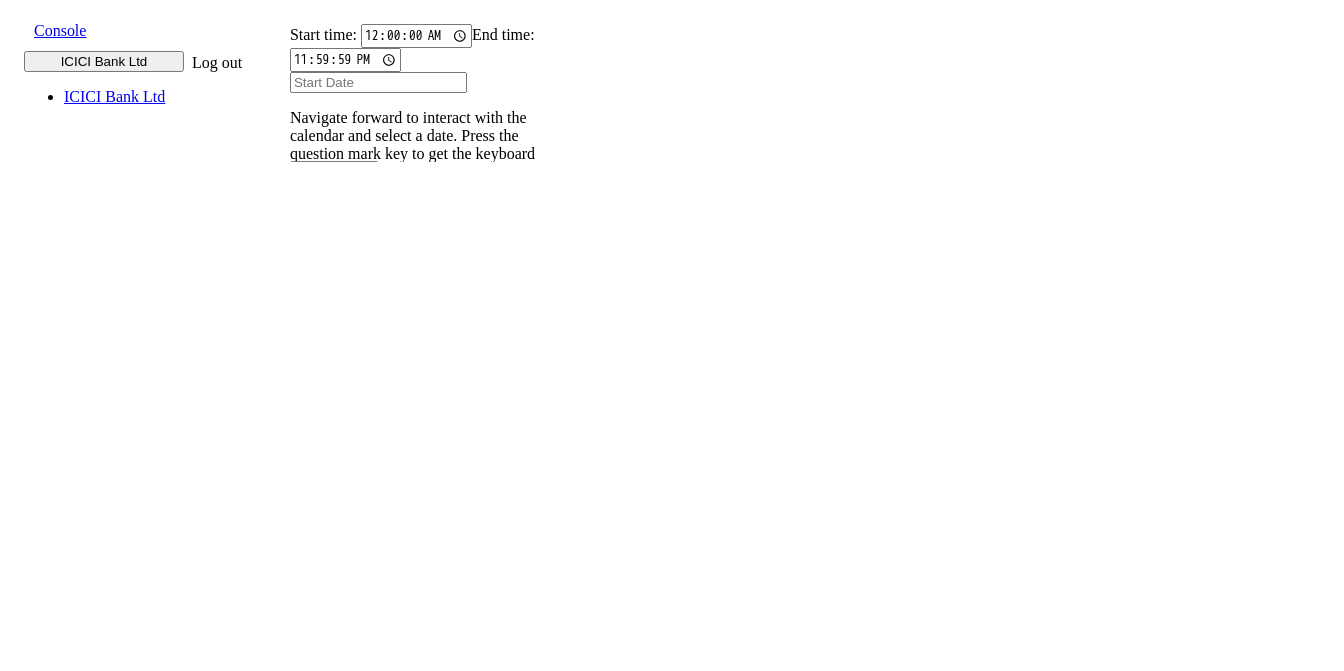 scroll, scrollTop: 0, scrollLeft: 0, axis: both 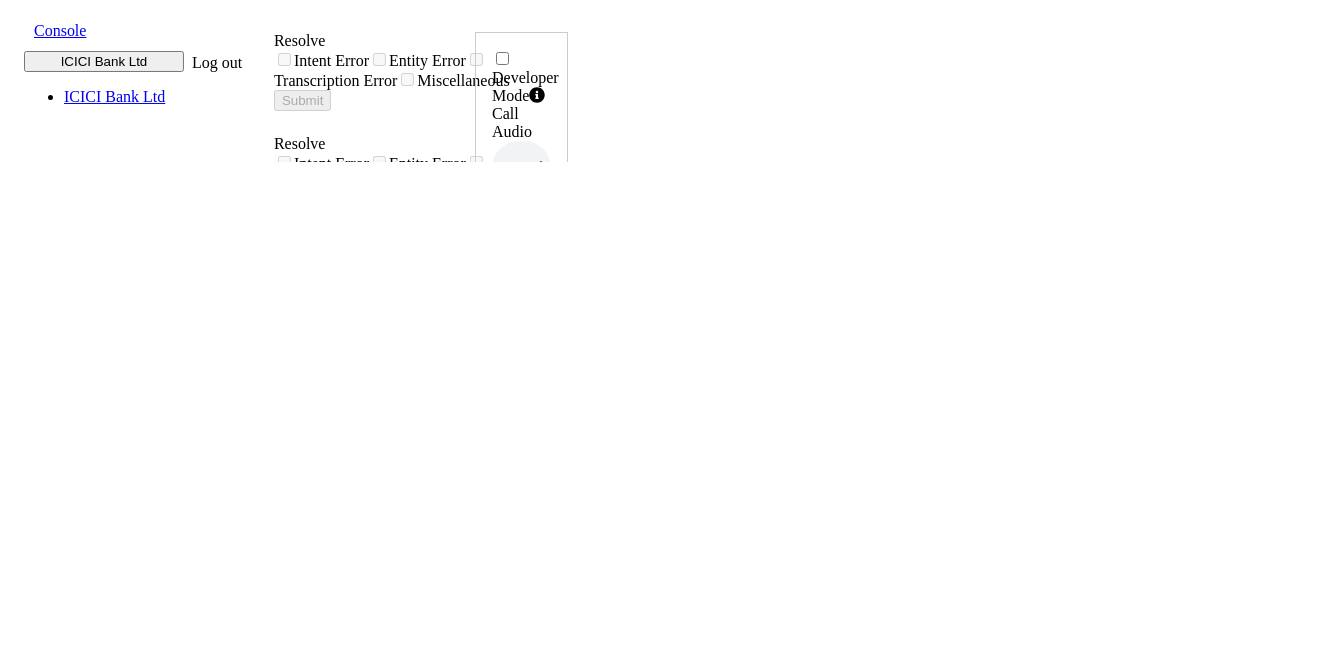 click at bounding box center (18, 29) 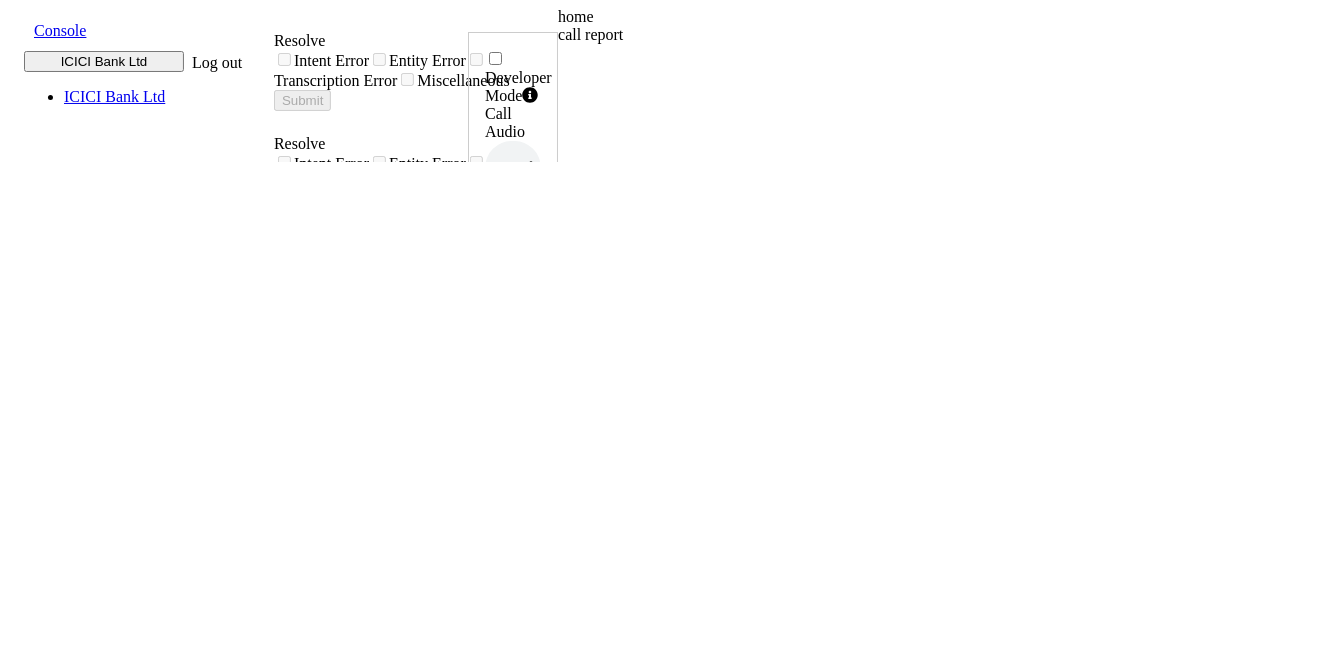 click on "call report" at bounding box center [733, 35] 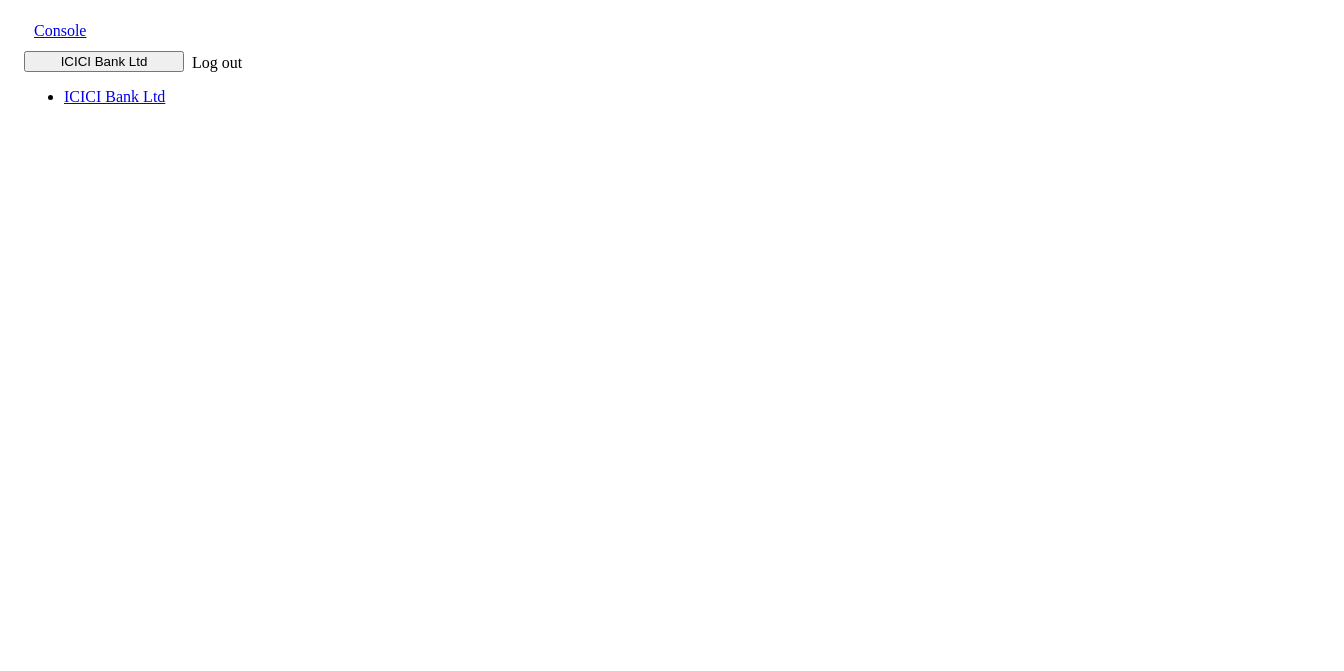 scroll, scrollTop: 0, scrollLeft: 0, axis: both 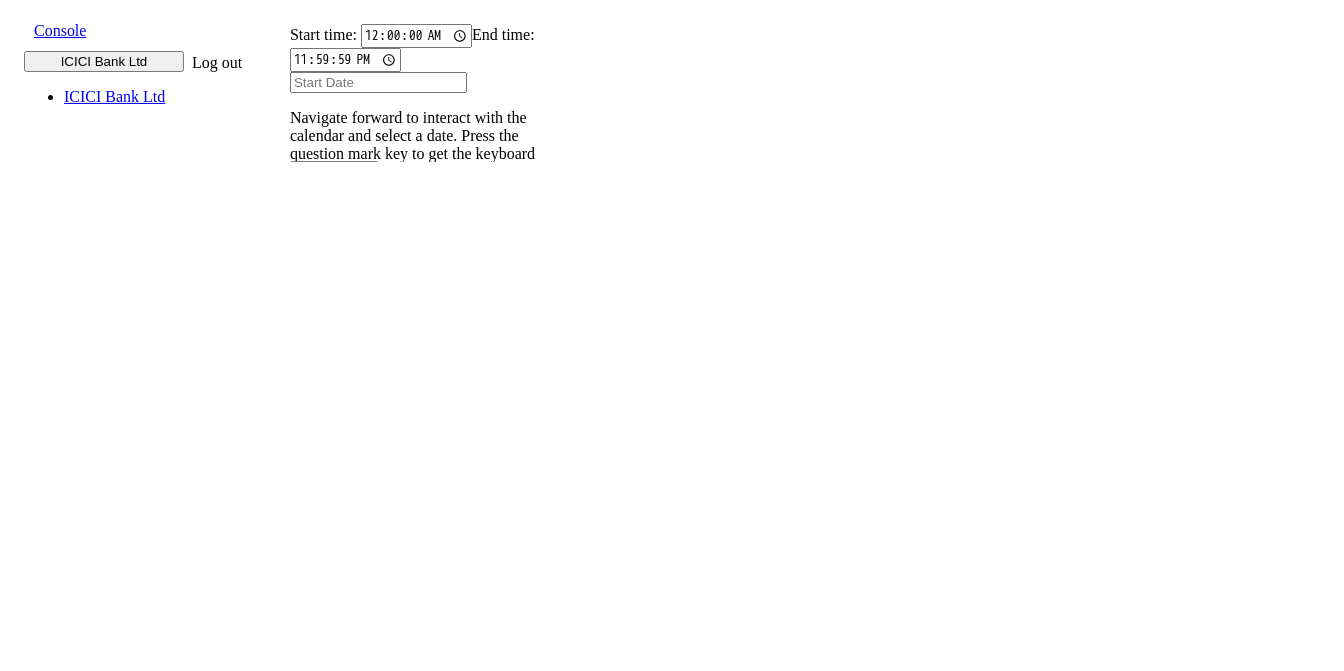 click at bounding box center [302, 275] 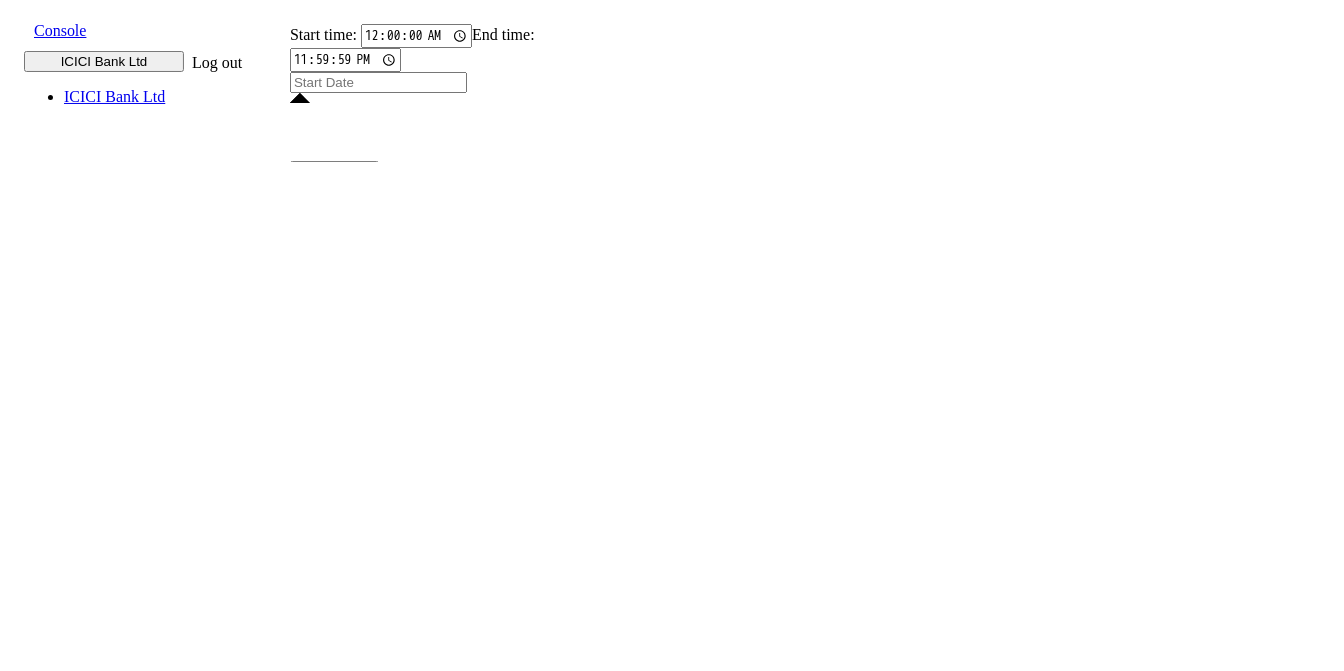 click on "10" at bounding box center [497, 2191] 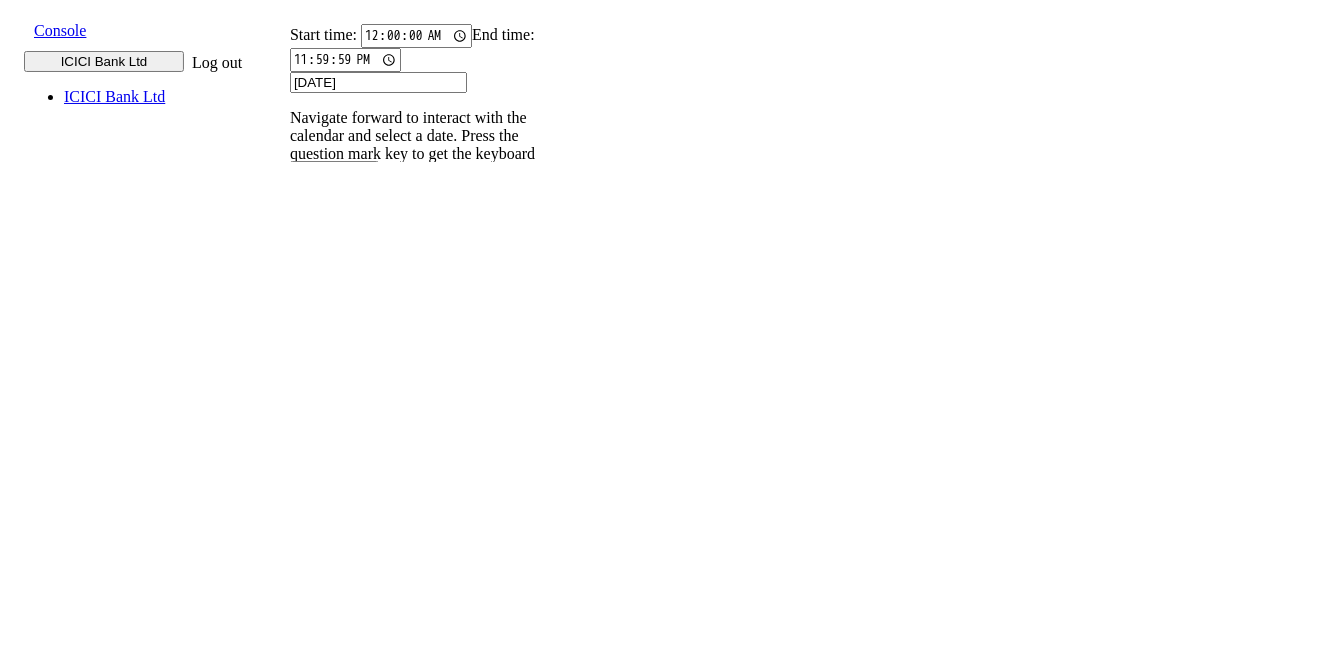 click on "10" at bounding box center (497, 2037) 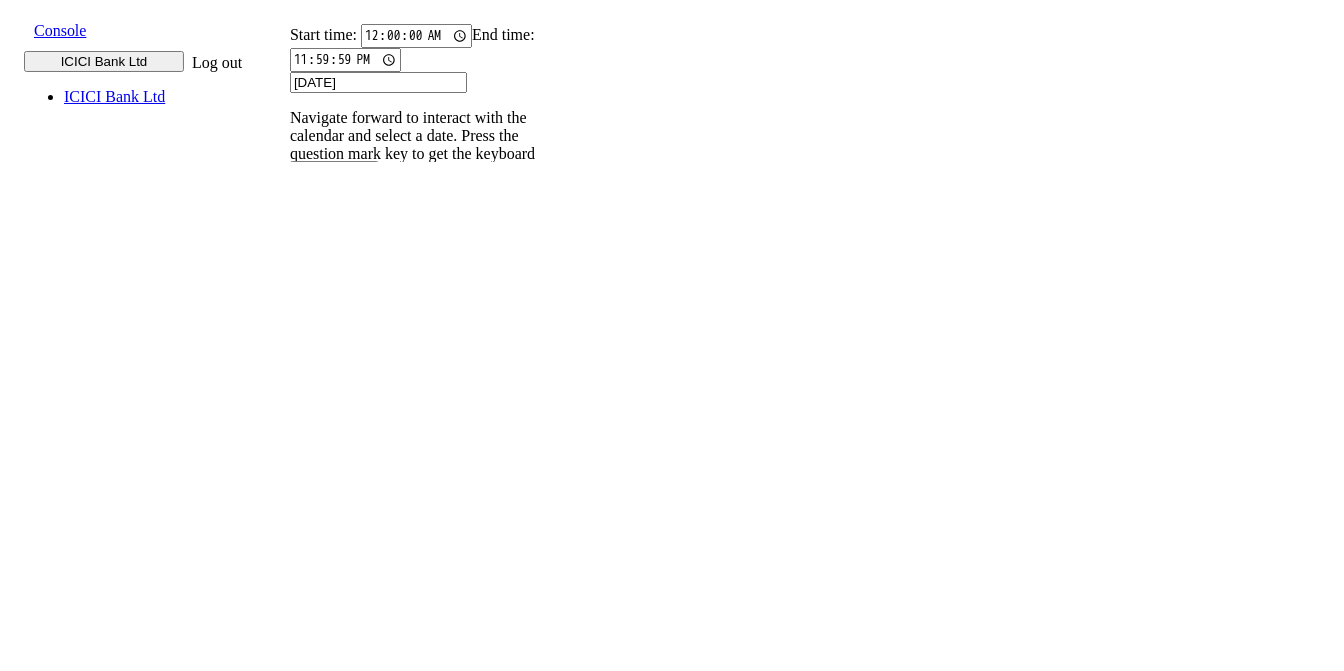 click on "00J8UN..." at bounding box center (314, 596) 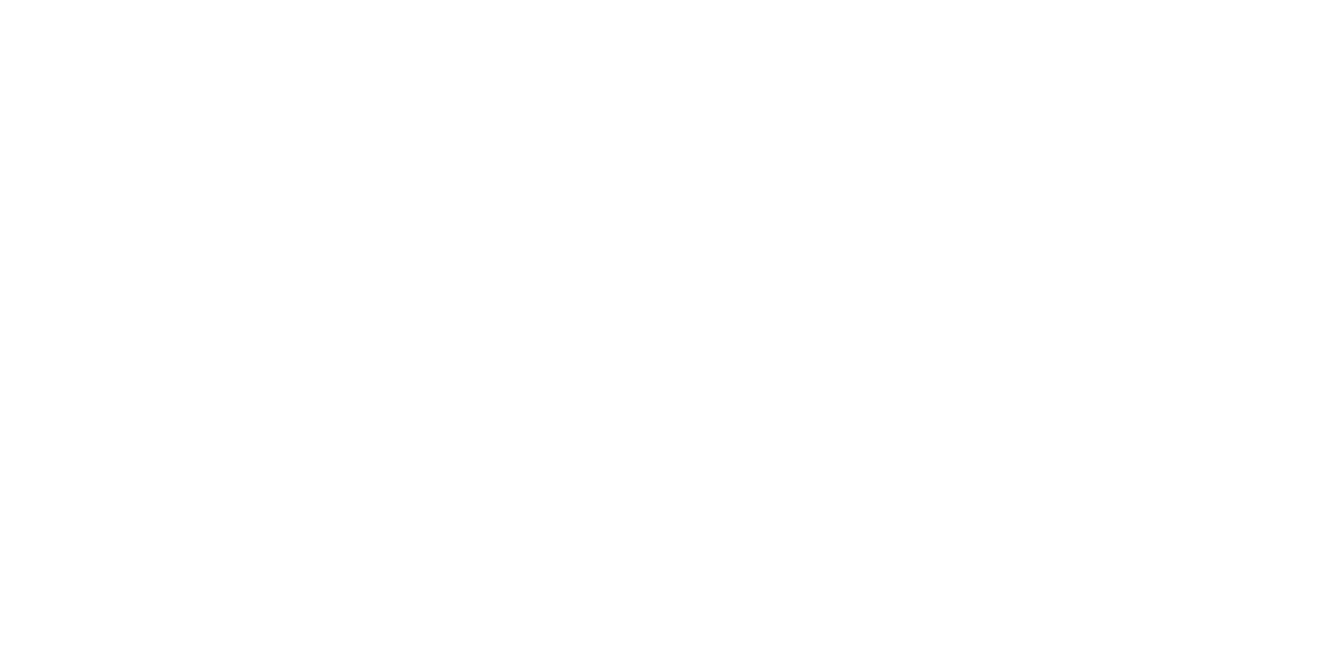 scroll, scrollTop: 0, scrollLeft: 0, axis: both 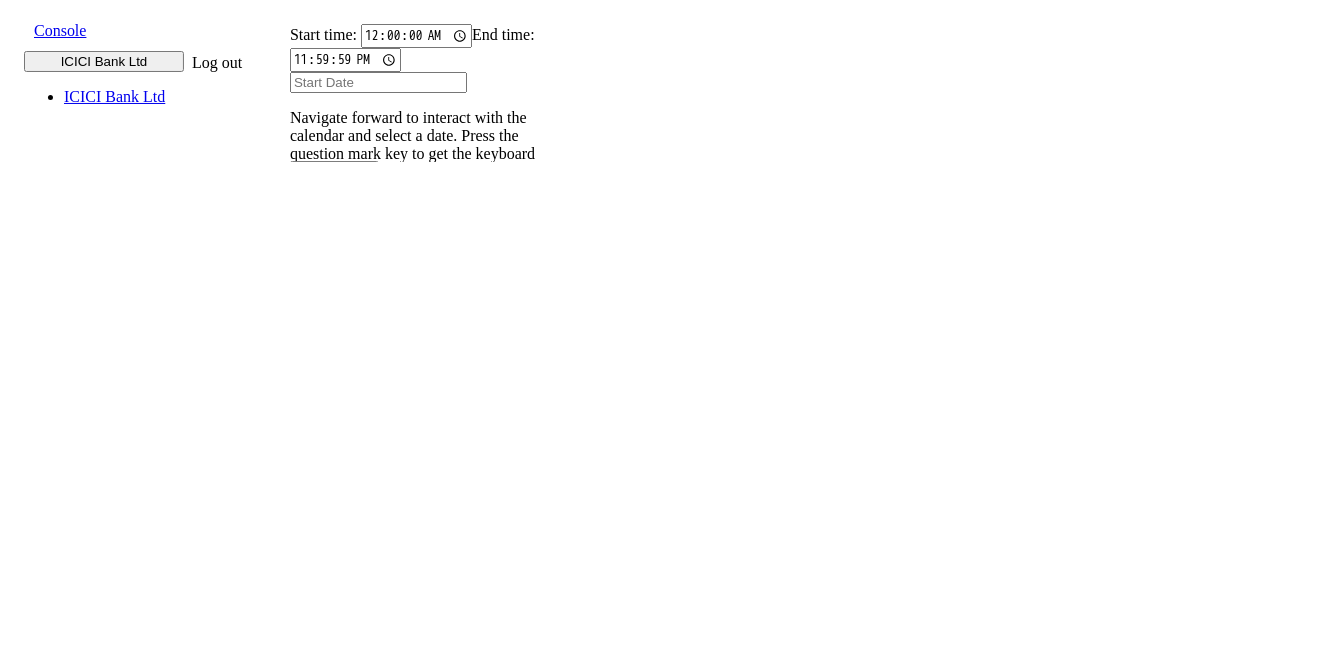click on "00CH7J..." at bounding box center (314, 466) 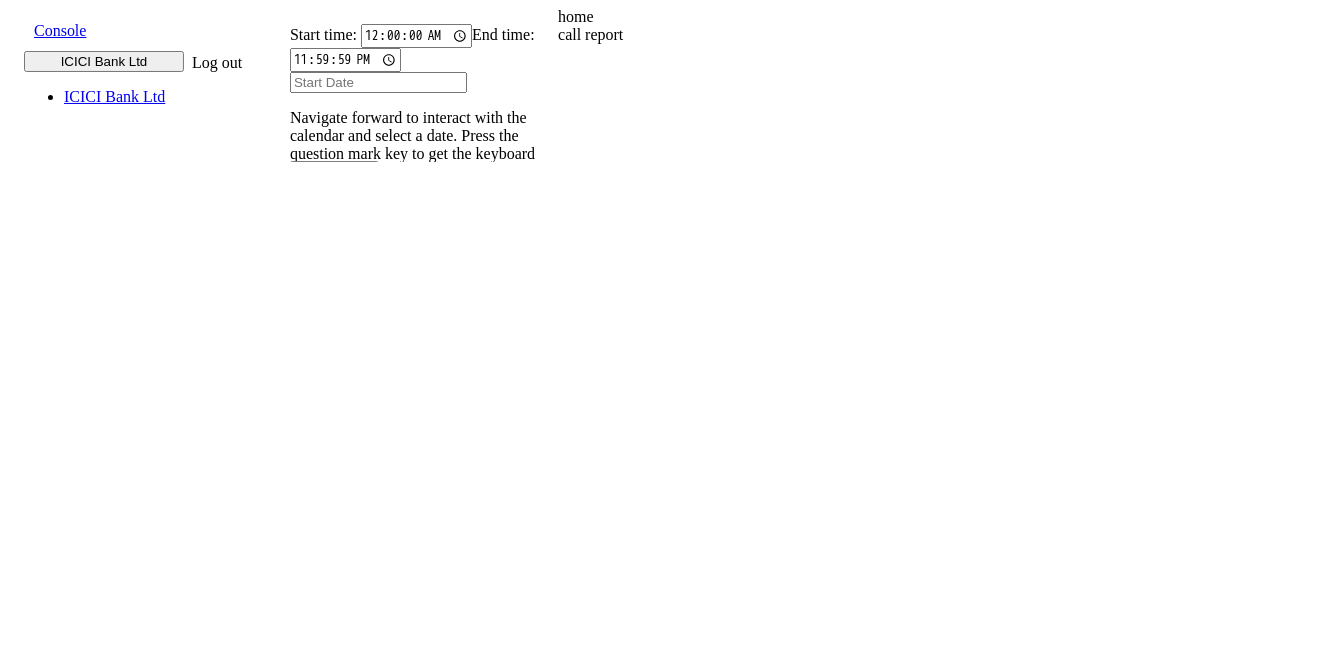 click on "call report" at bounding box center [733, 35] 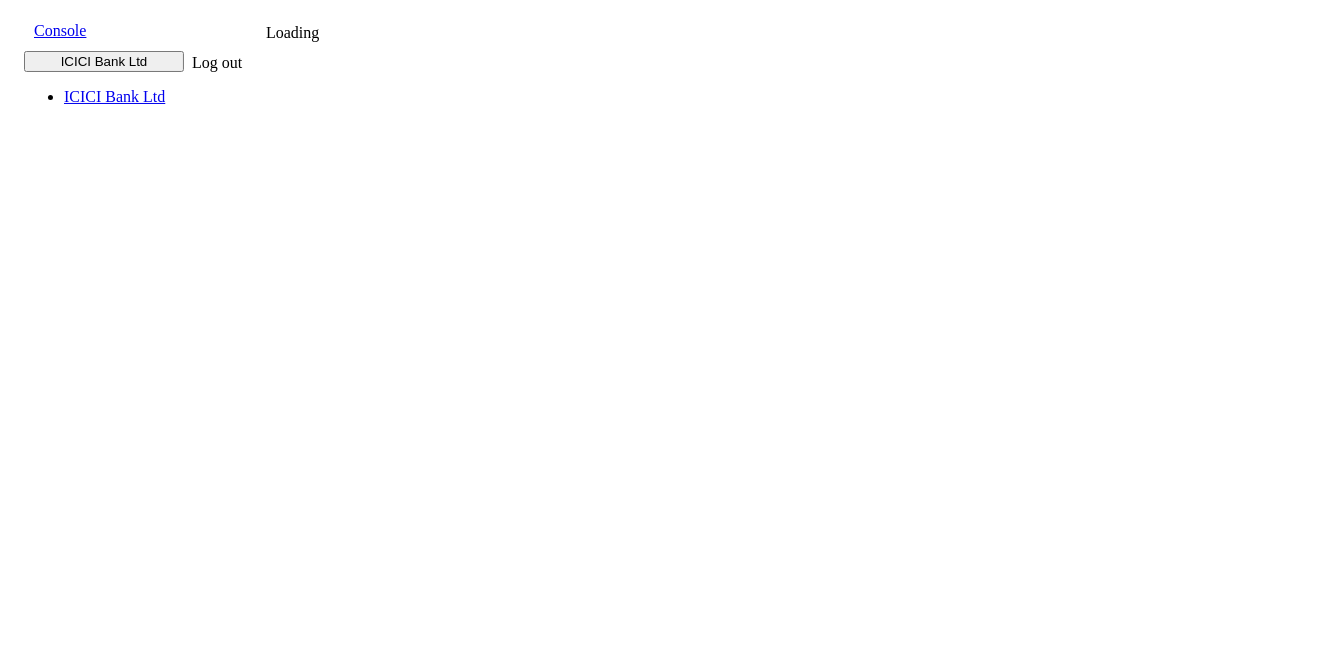 scroll, scrollTop: 0, scrollLeft: 0, axis: both 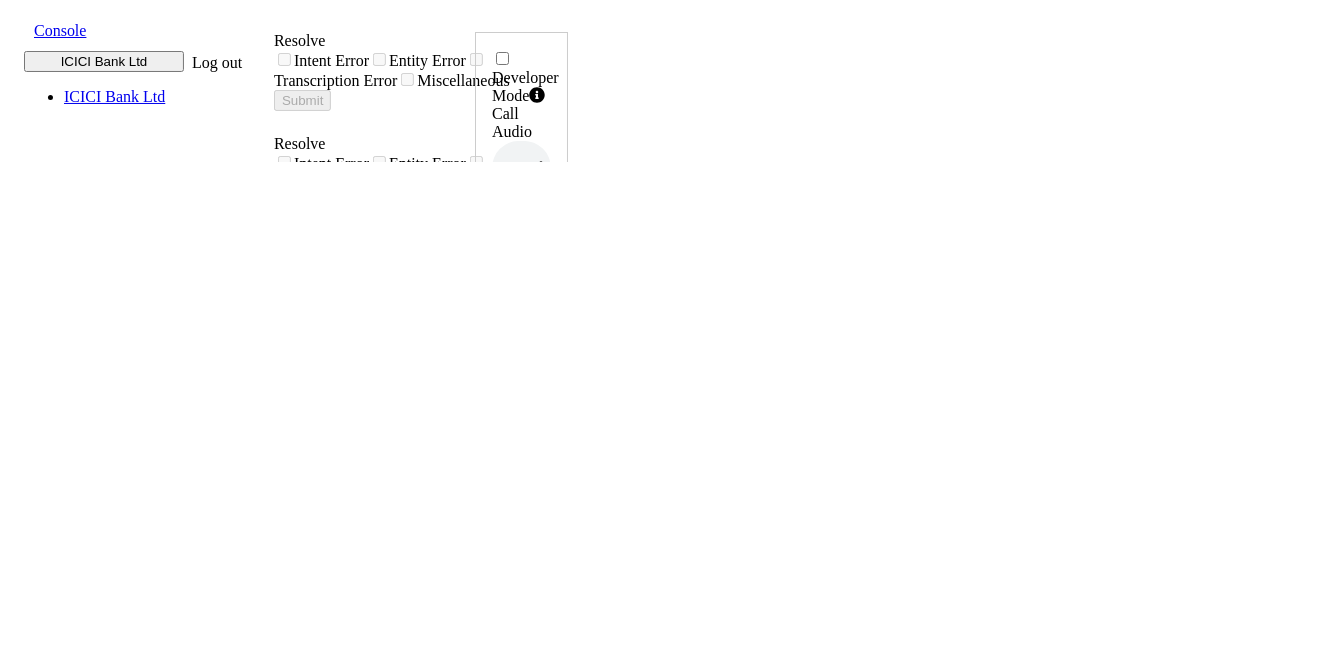 click at bounding box center (18, 29) 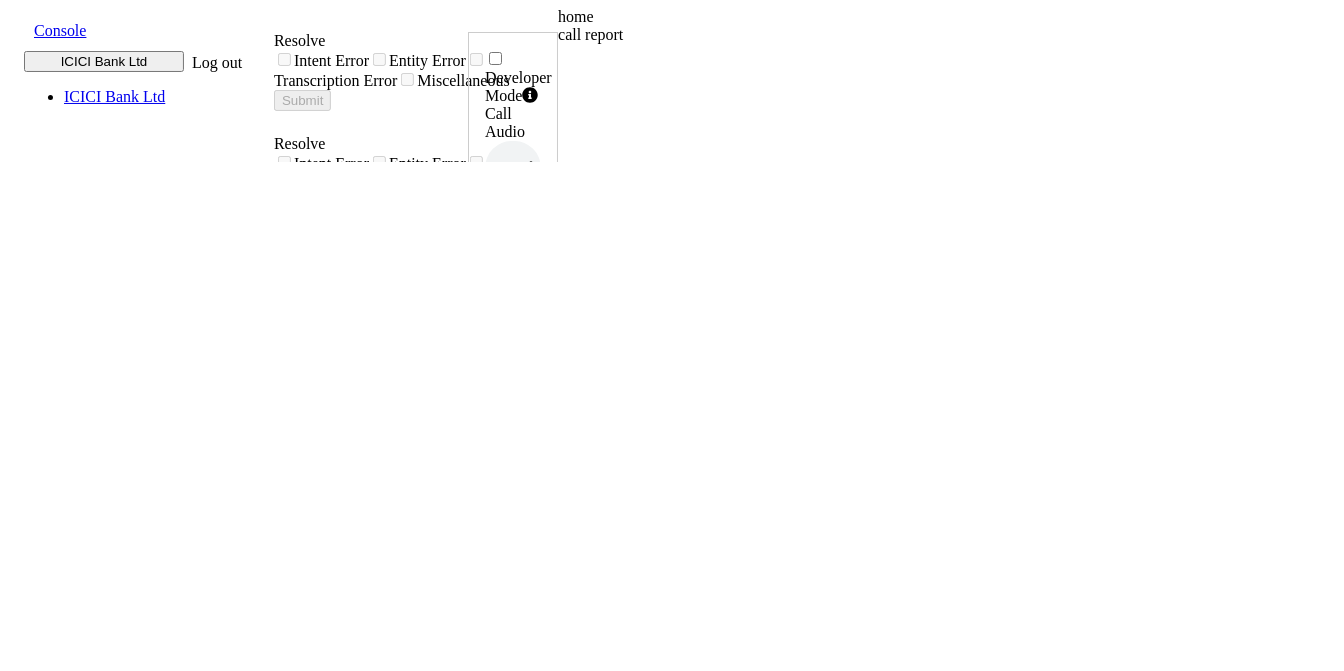 click on "call report" at bounding box center [733, 35] 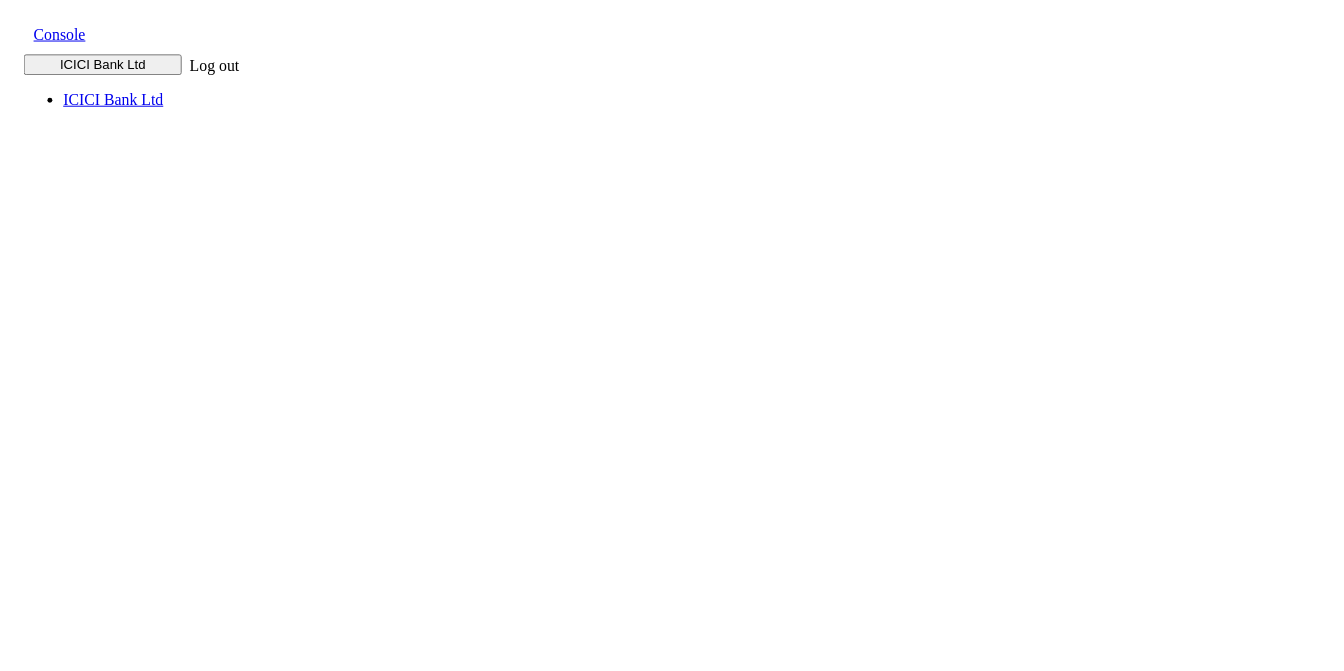 scroll, scrollTop: 0, scrollLeft: 0, axis: both 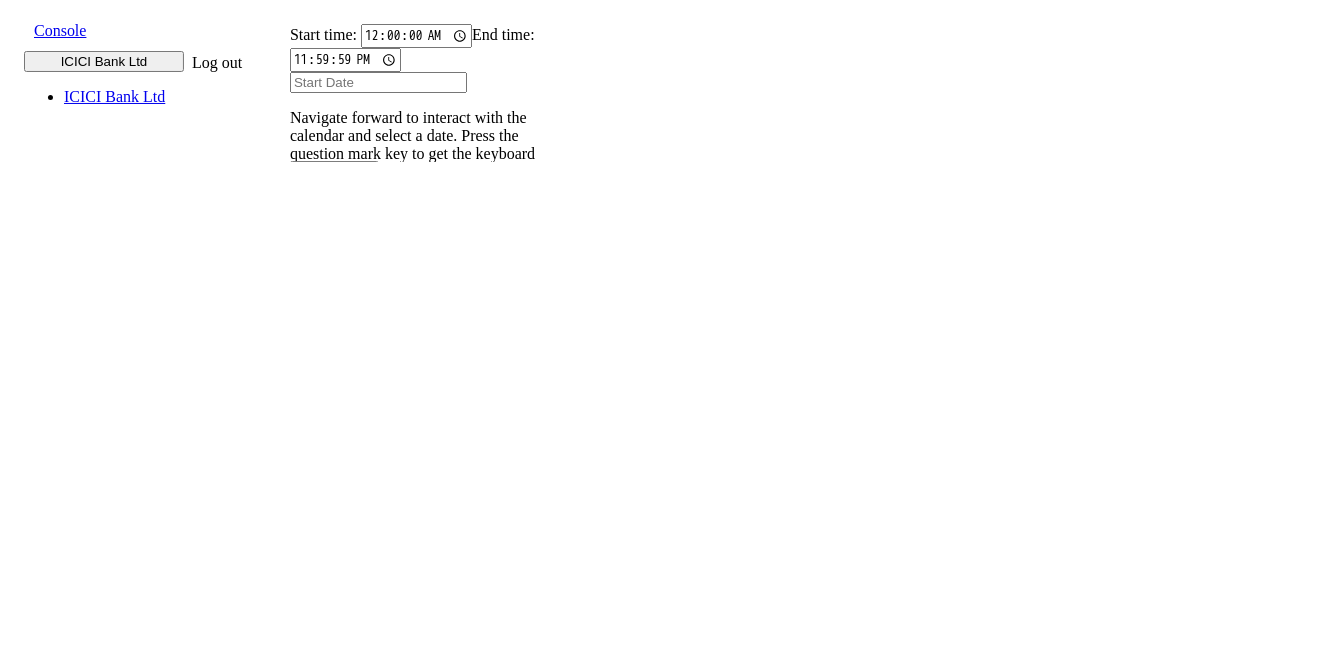 click at bounding box center [302, 275] 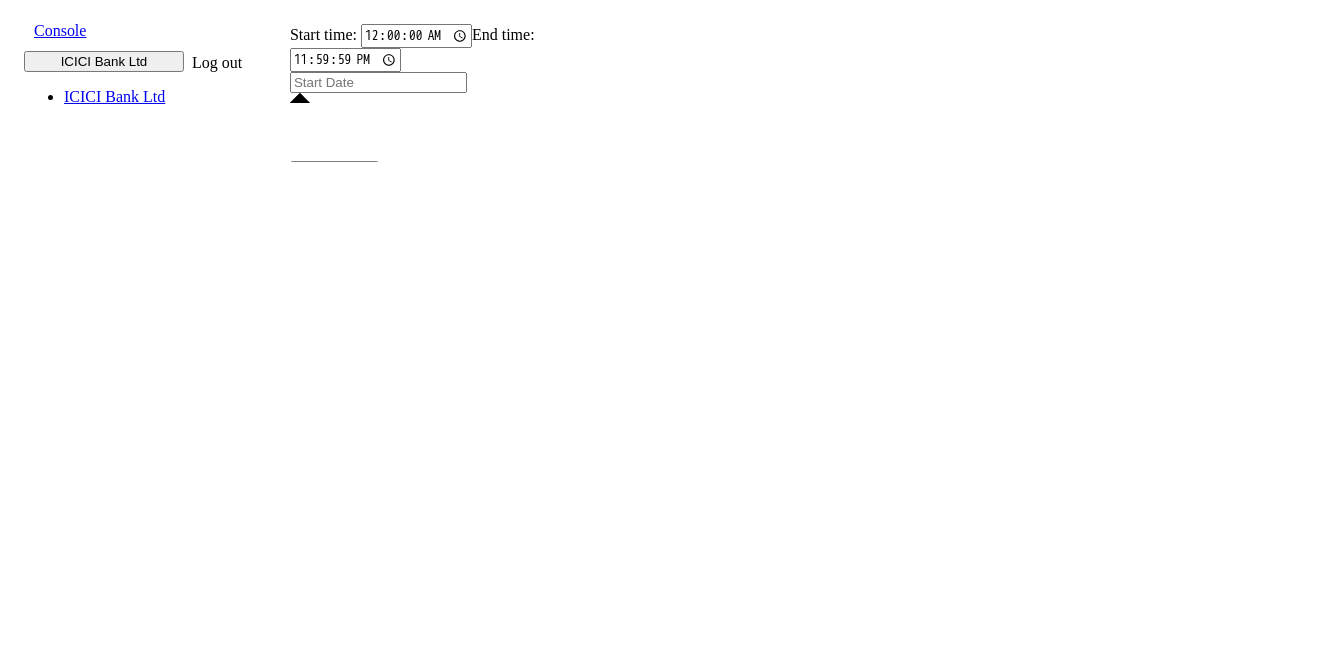 click on "10" at bounding box center [497, 2191] 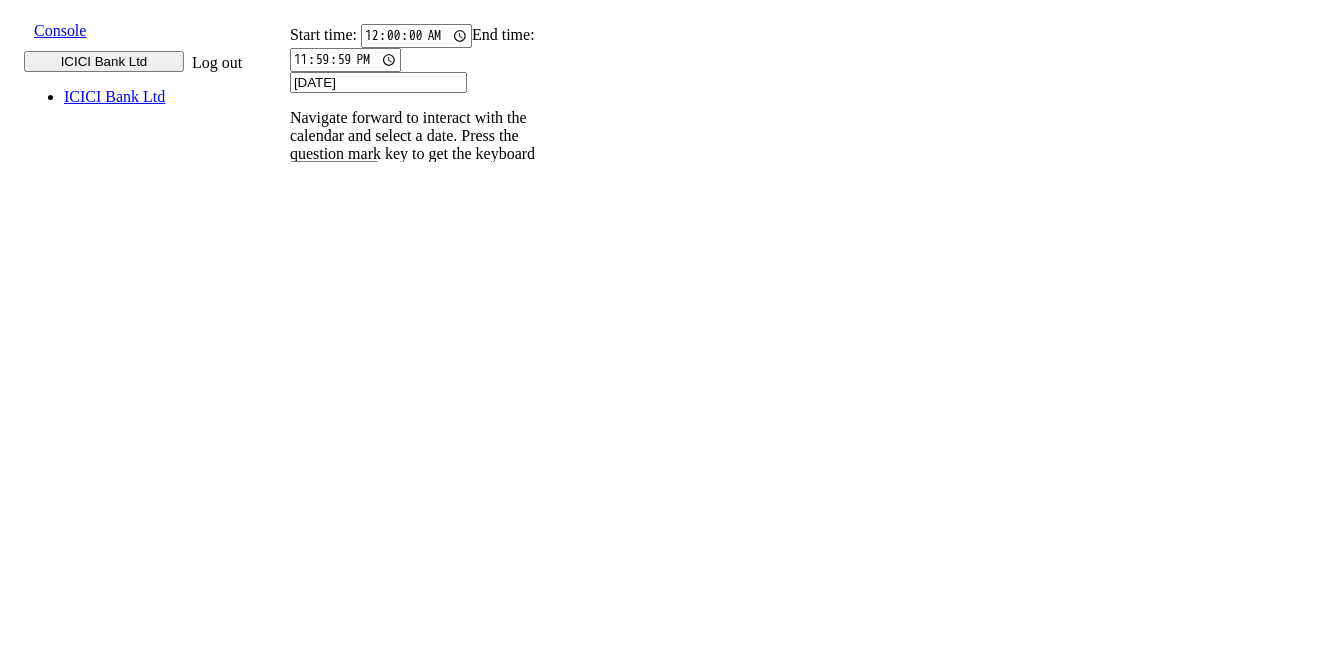 click on "10" at bounding box center (497, 2037) 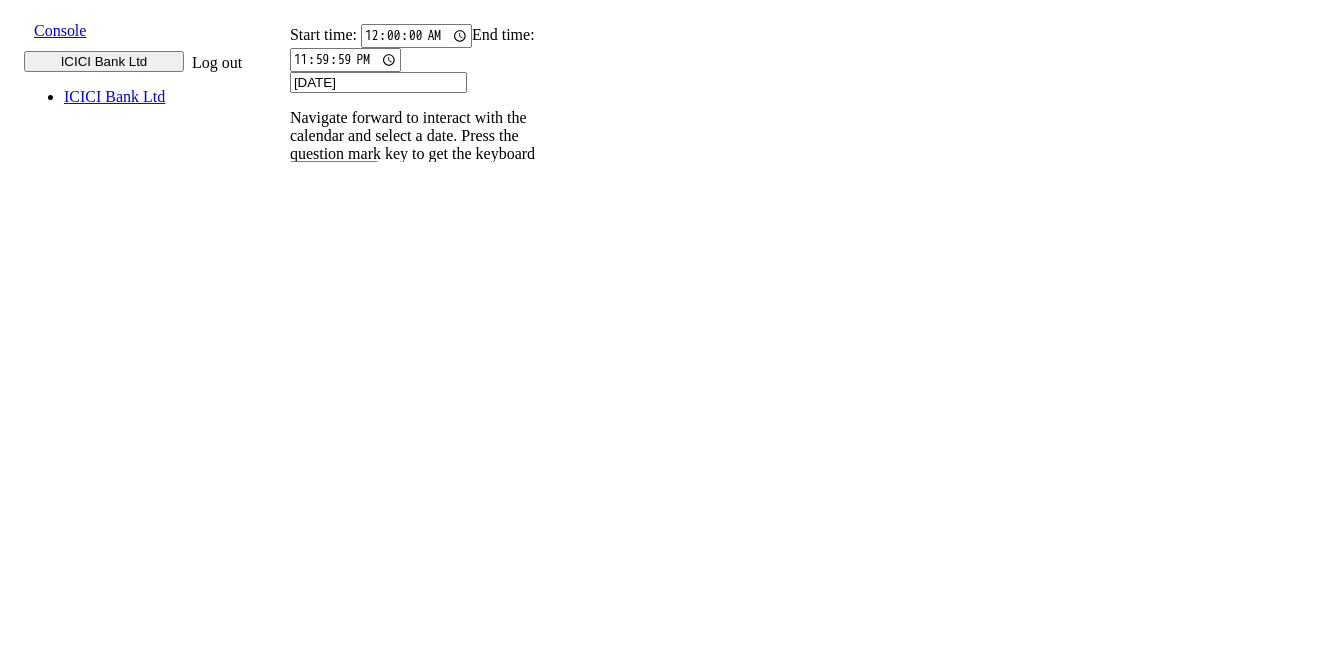 click on "9820583145" at bounding box center [302, 275] 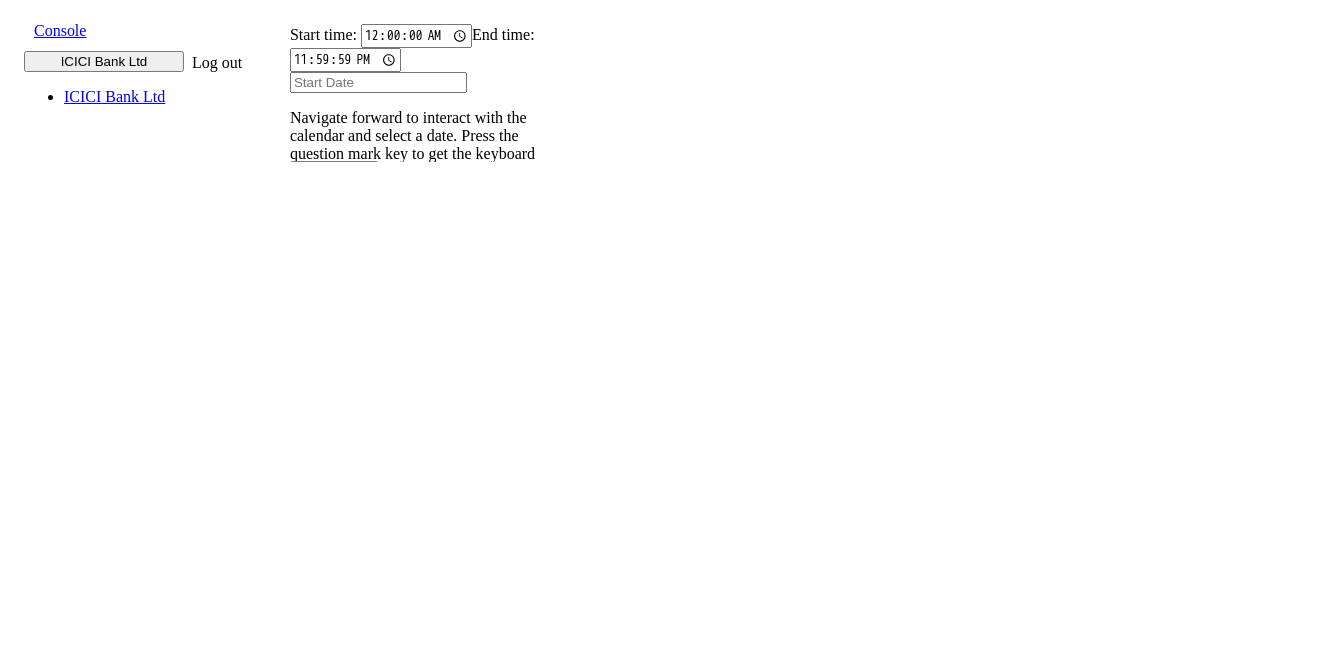 scroll, scrollTop: 0, scrollLeft: 0, axis: both 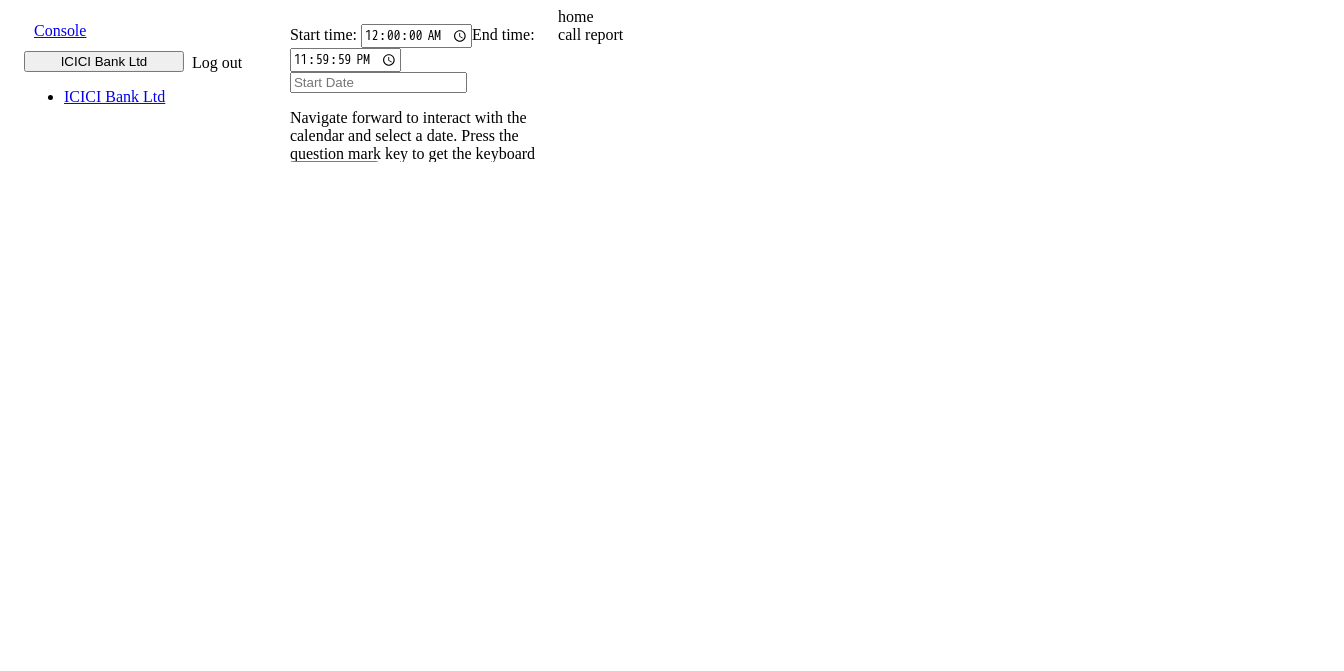 click on "home" at bounding box center (733, 17) 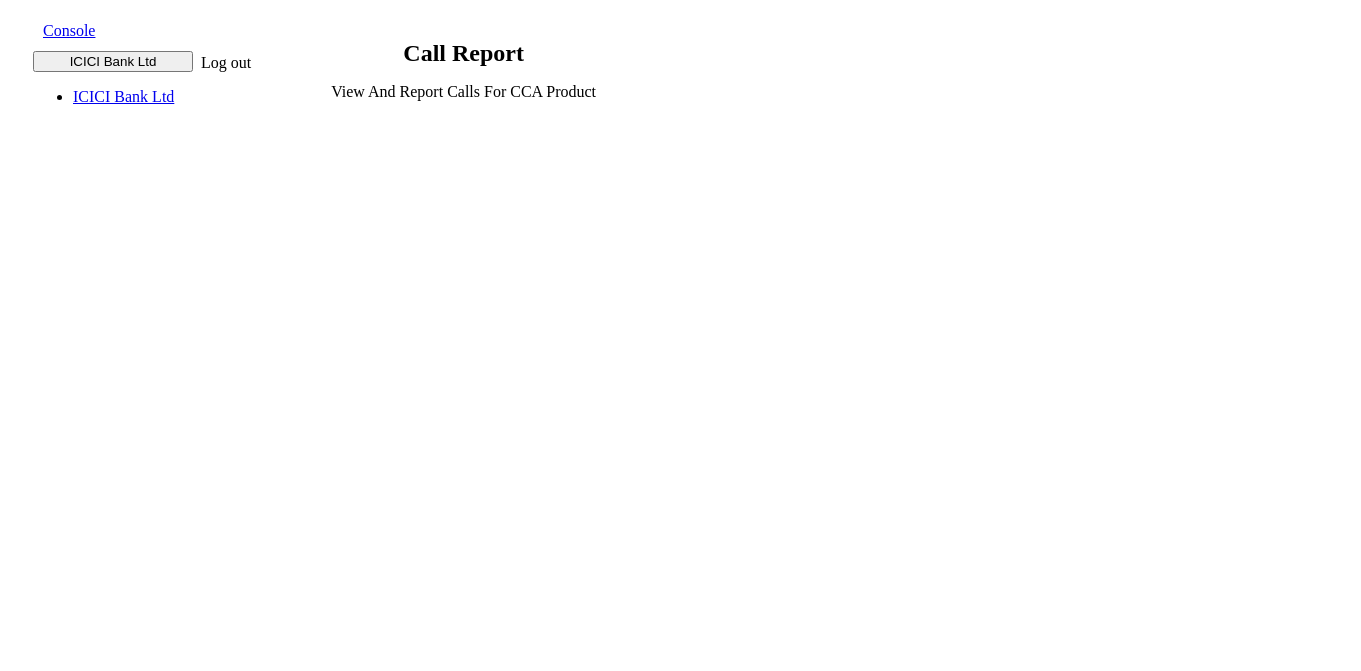 scroll, scrollTop: 0, scrollLeft: 0, axis: both 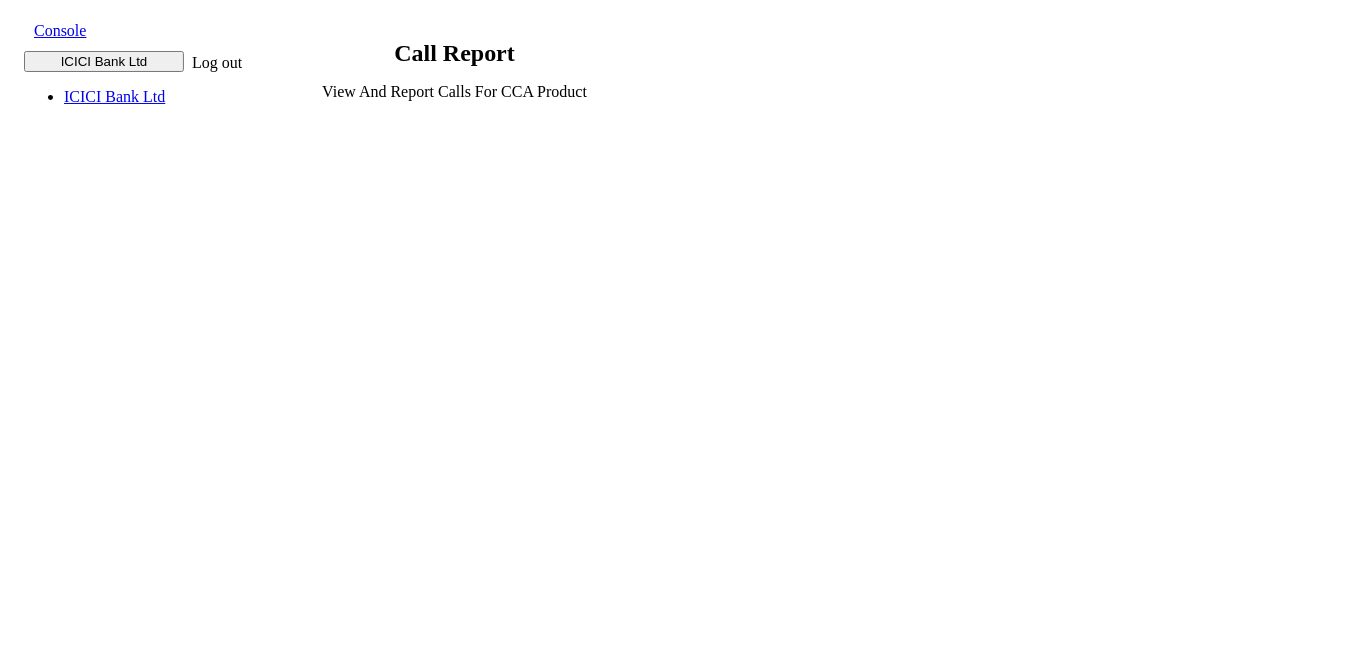click on "View and report calls for CCA Product" at bounding box center [454, 92] 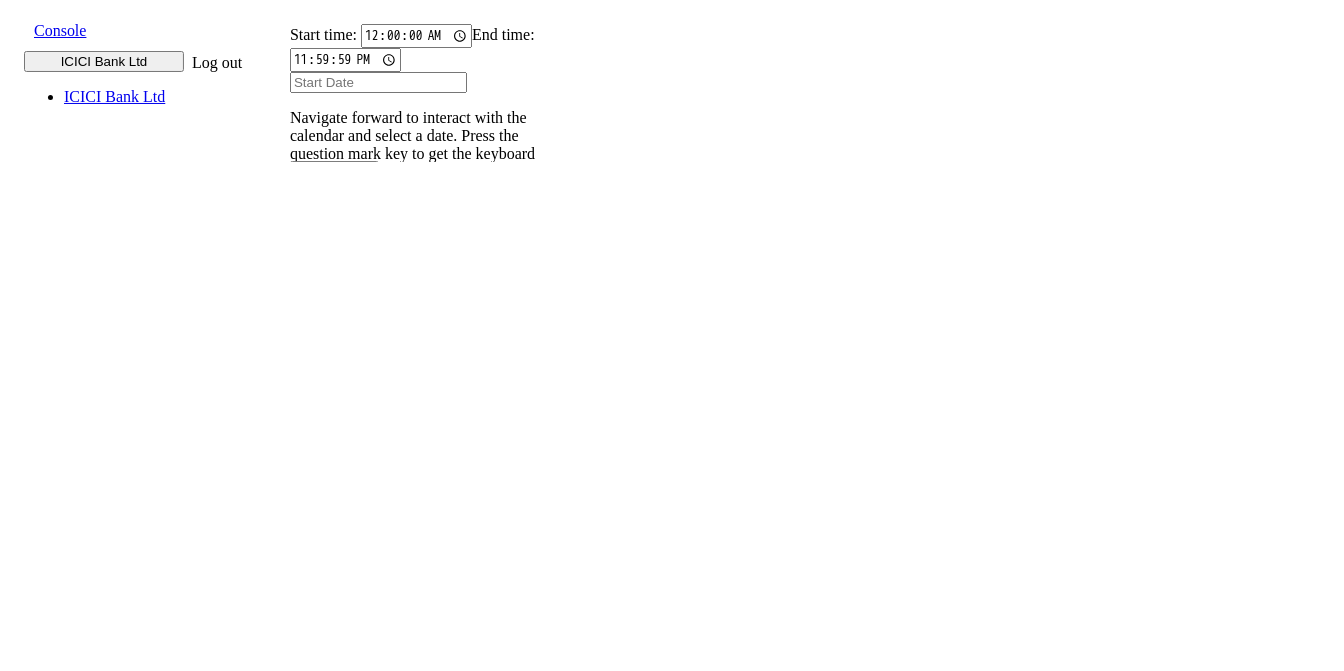 scroll, scrollTop: 0, scrollLeft: 0, axis: both 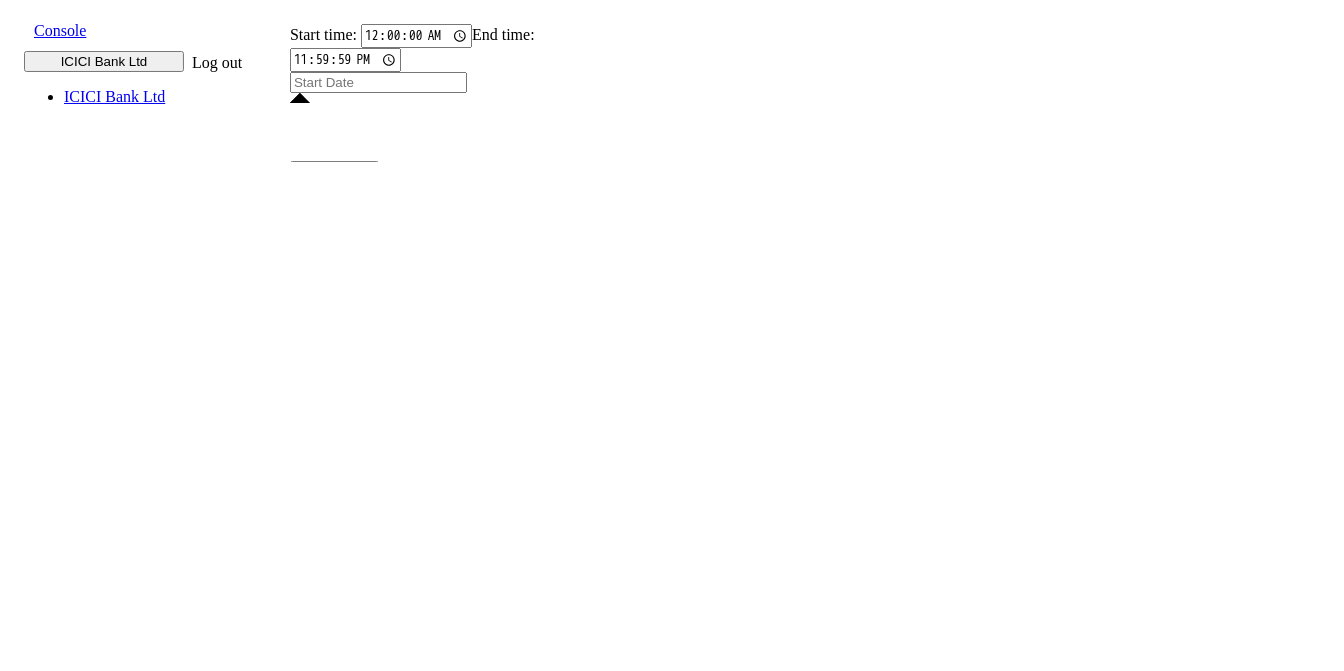 click on "10" at bounding box center (497, 2191) 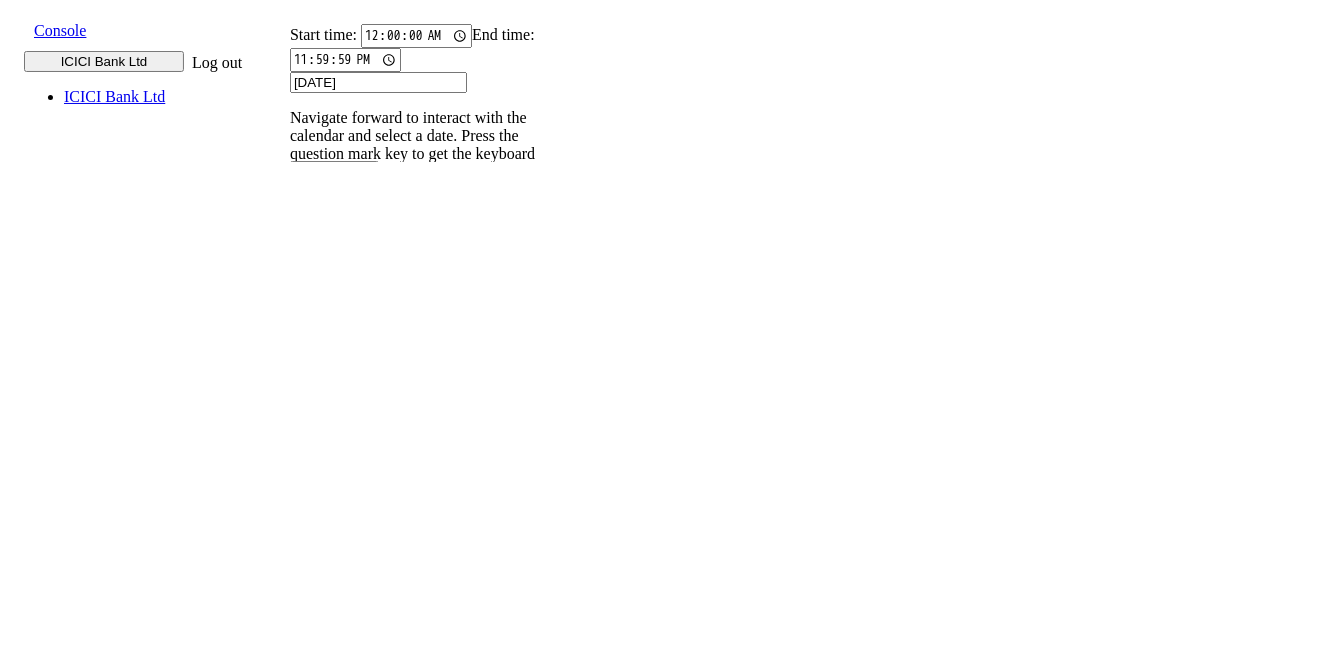 click on "10" at bounding box center (497, 2037) 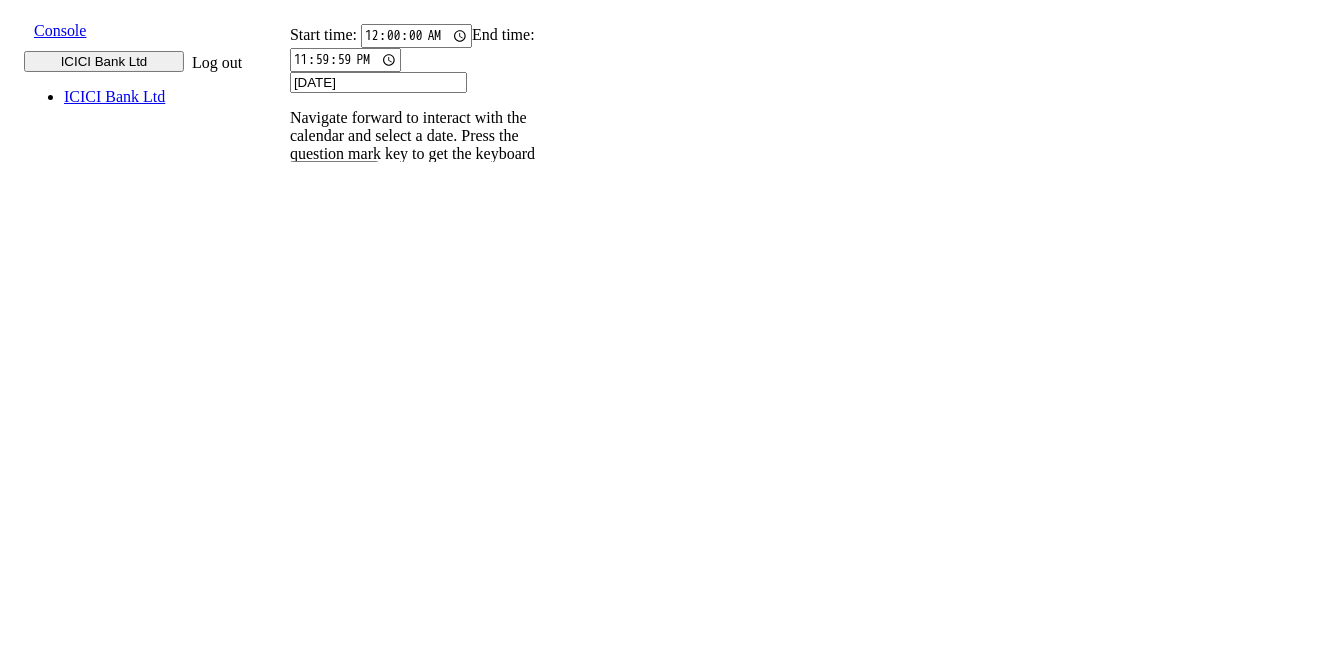 click on "9820583145" at bounding box center (302, 275) 